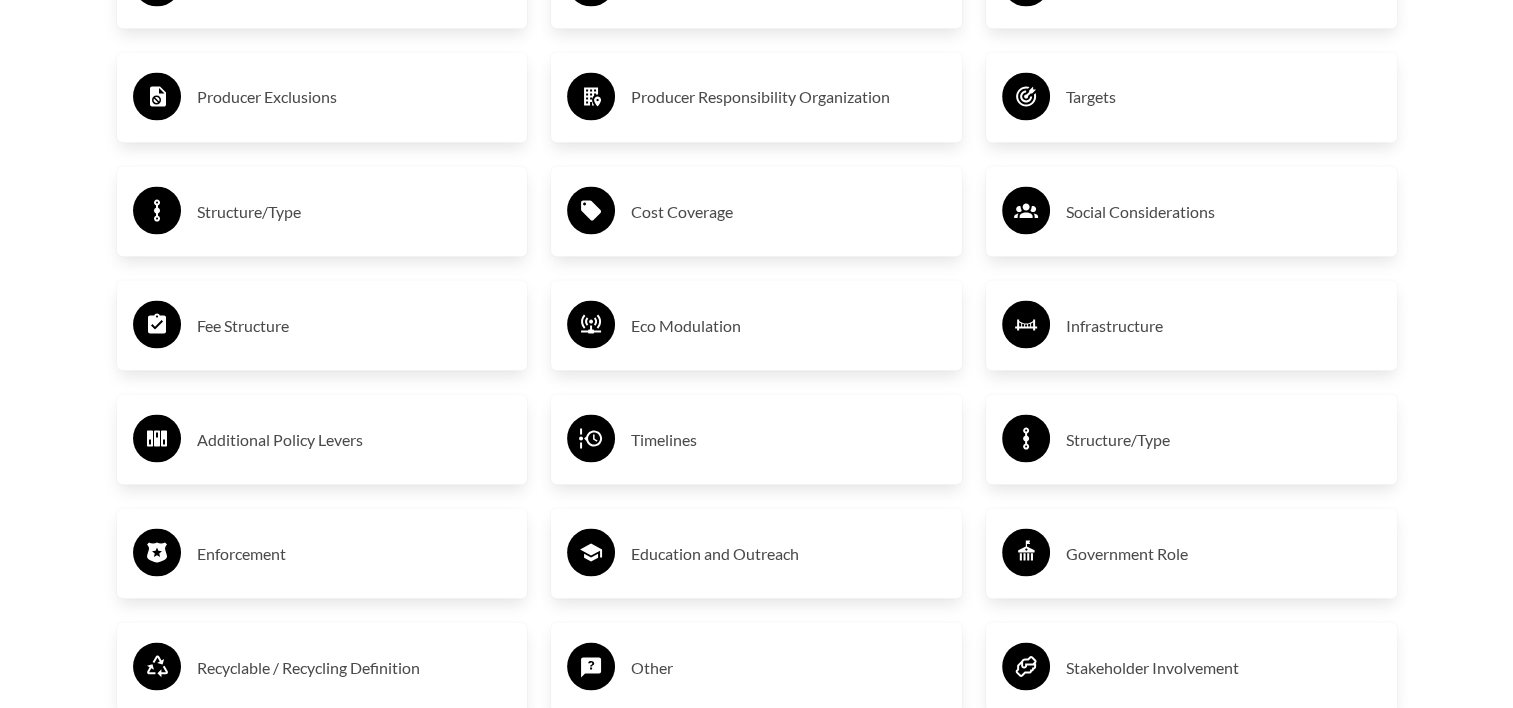 scroll, scrollTop: 3200, scrollLeft: 0, axis: vertical 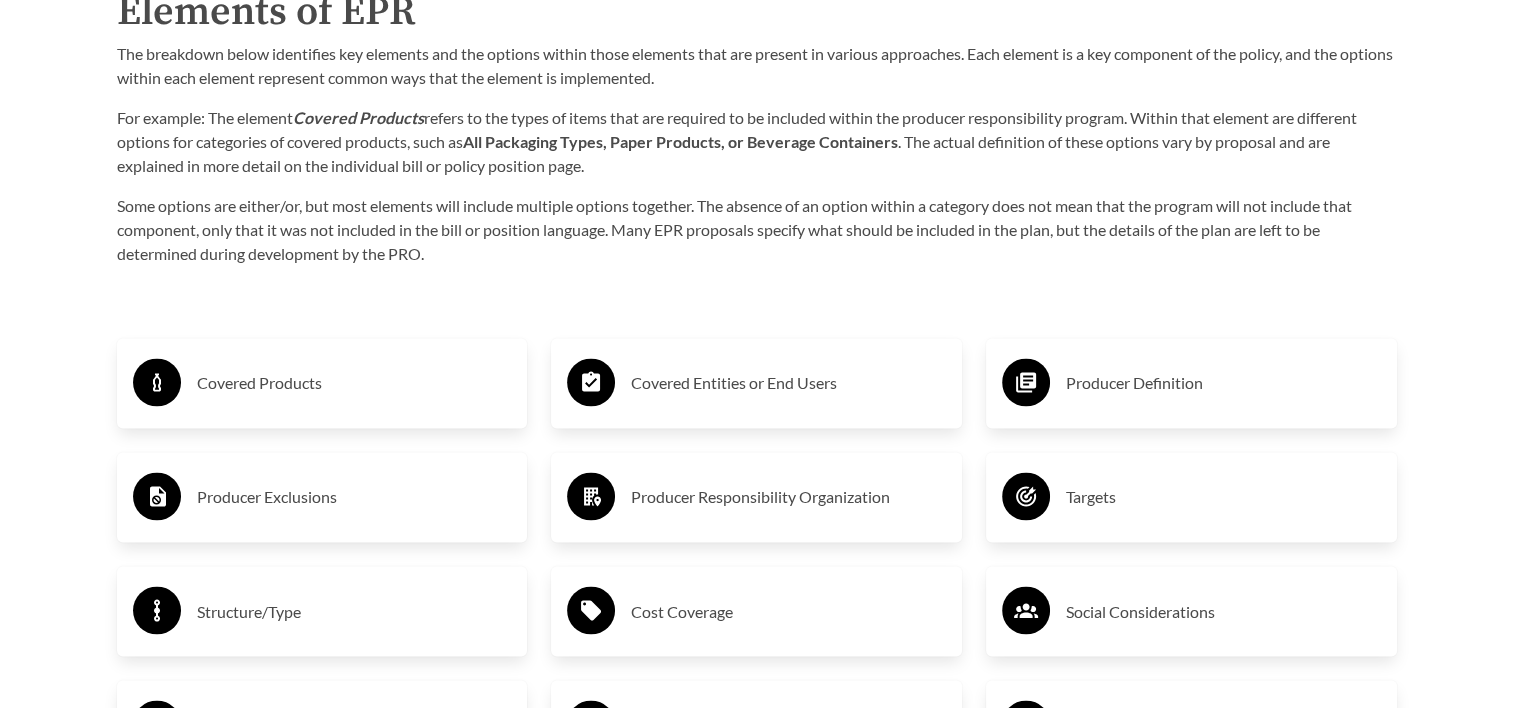 click on "Covered Products" at bounding box center (354, 383) 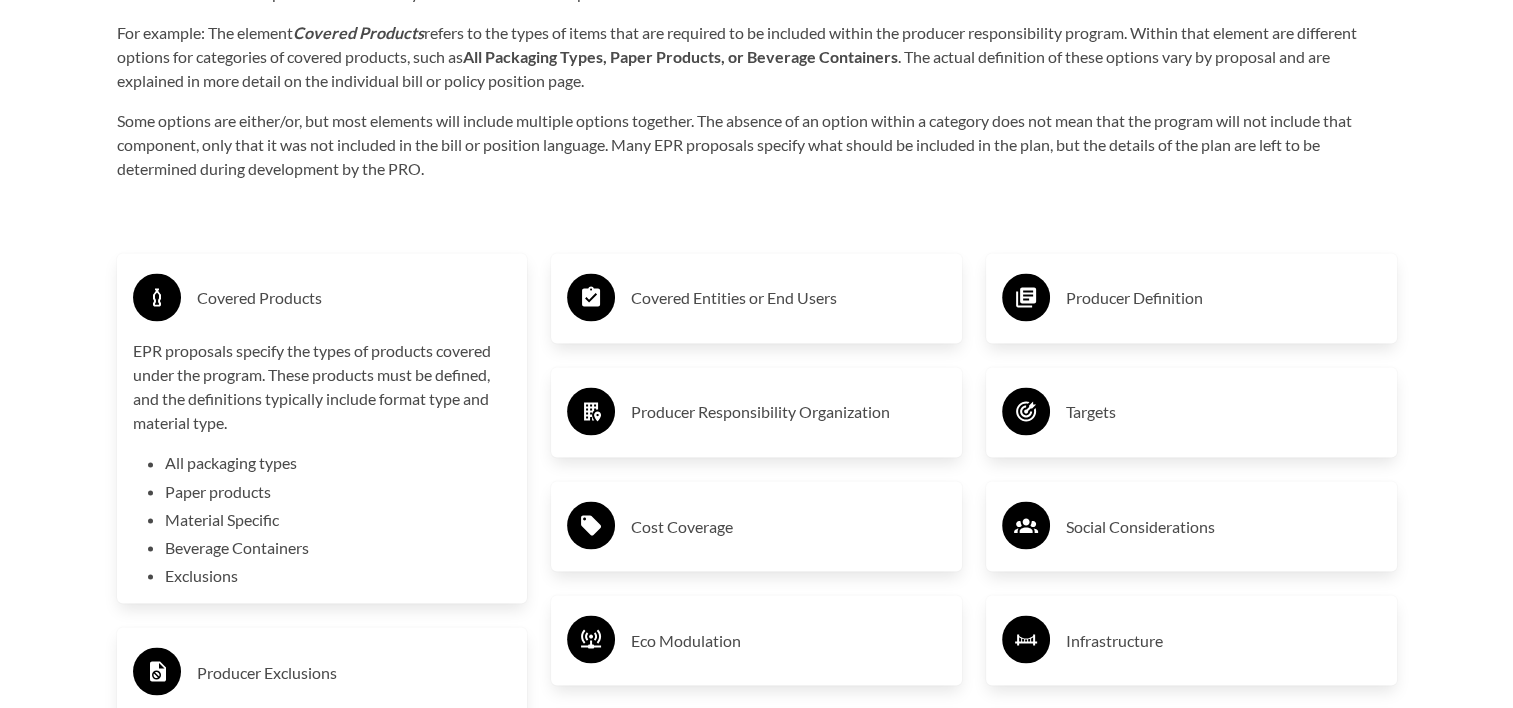 scroll, scrollTop: 3400, scrollLeft: 0, axis: vertical 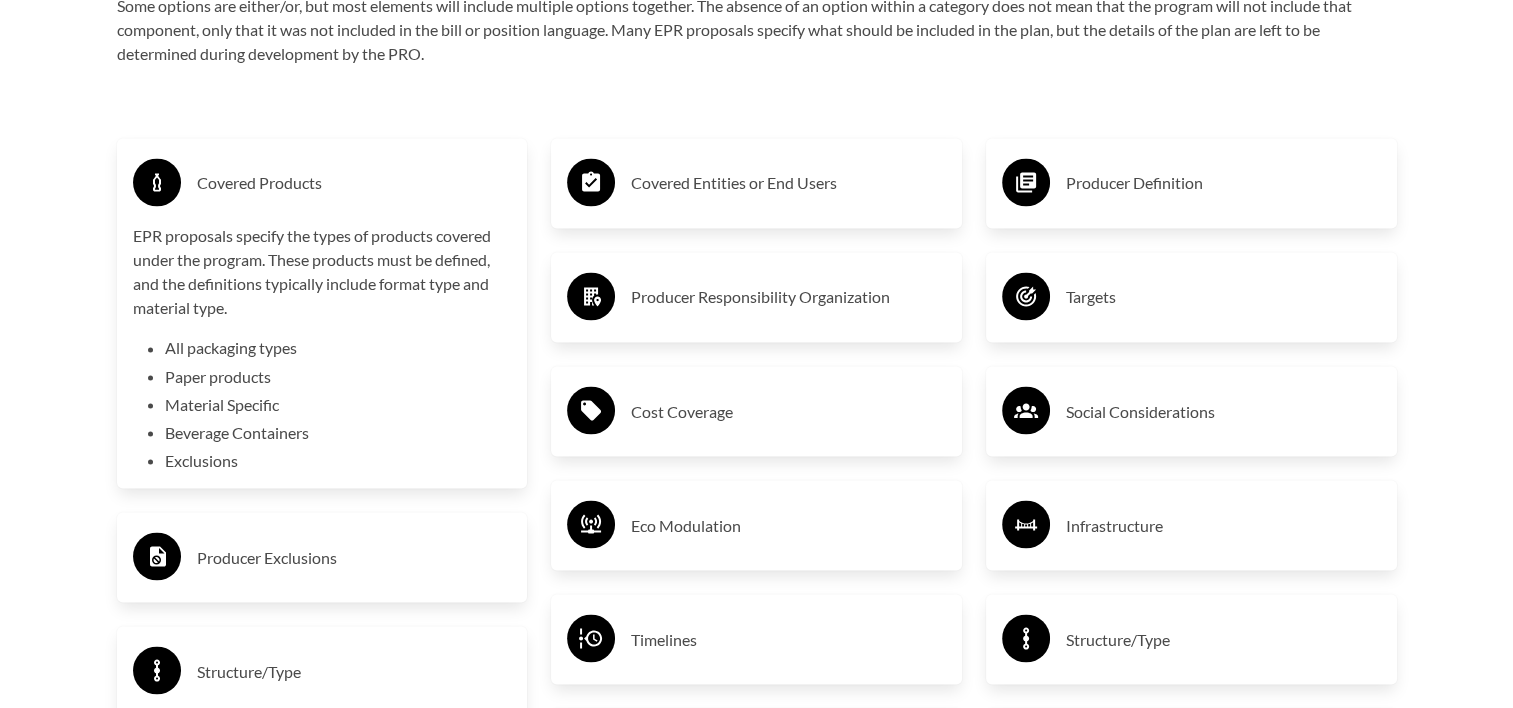 click on "Covered Products" at bounding box center [354, 183] 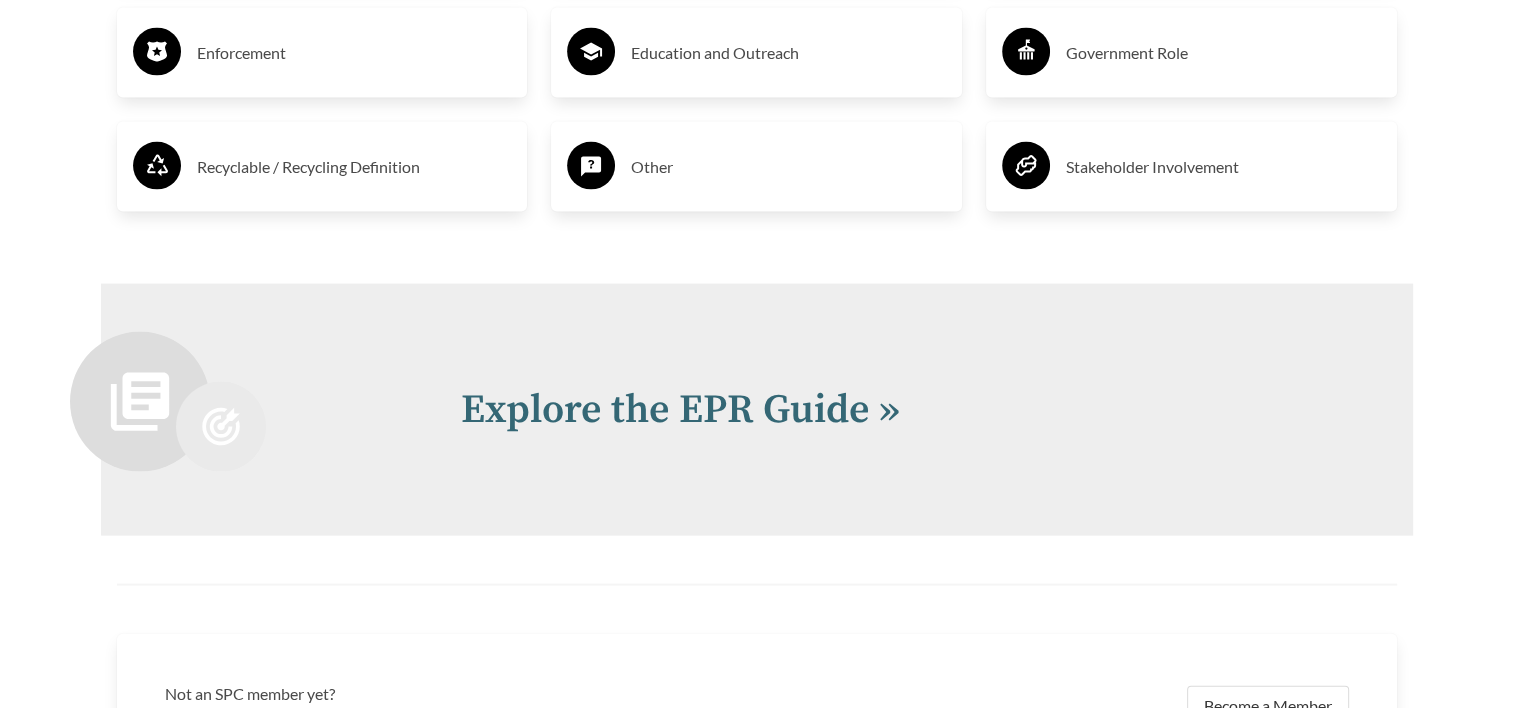 scroll, scrollTop: 4200, scrollLeft: 0, axis: vertical 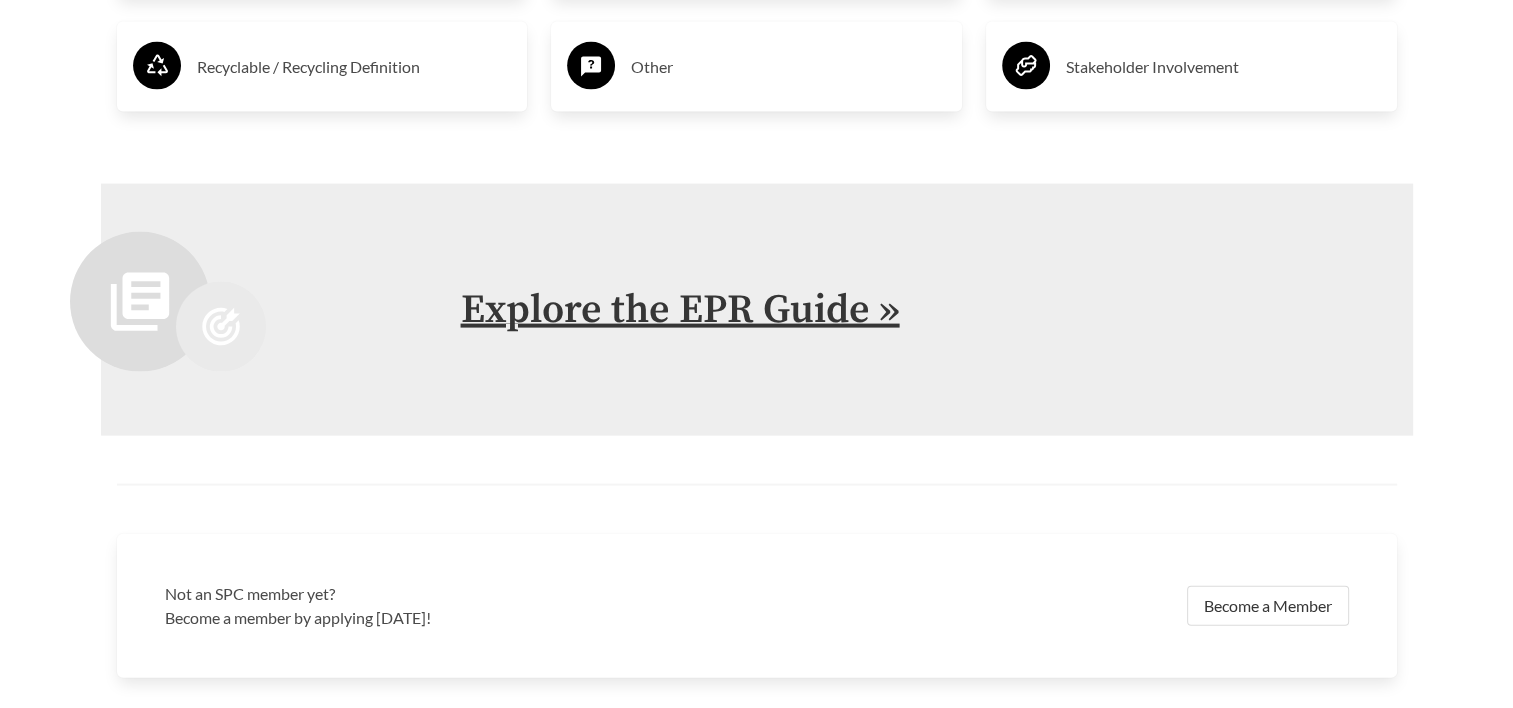 click on "Explore the EPR Guide »" at bounding box center (680, 310) 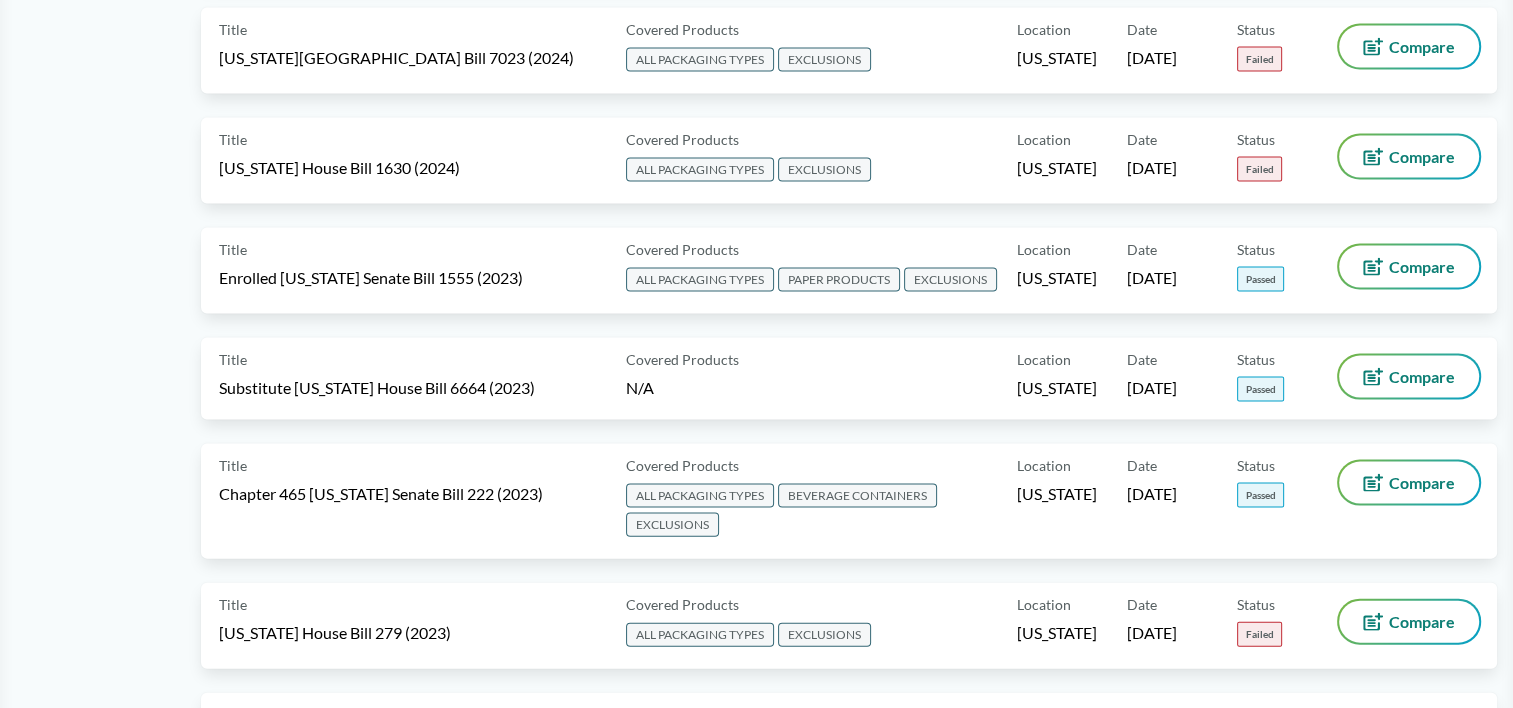scroll, scrollTop: 0, scrollLeft: 0, axis: both 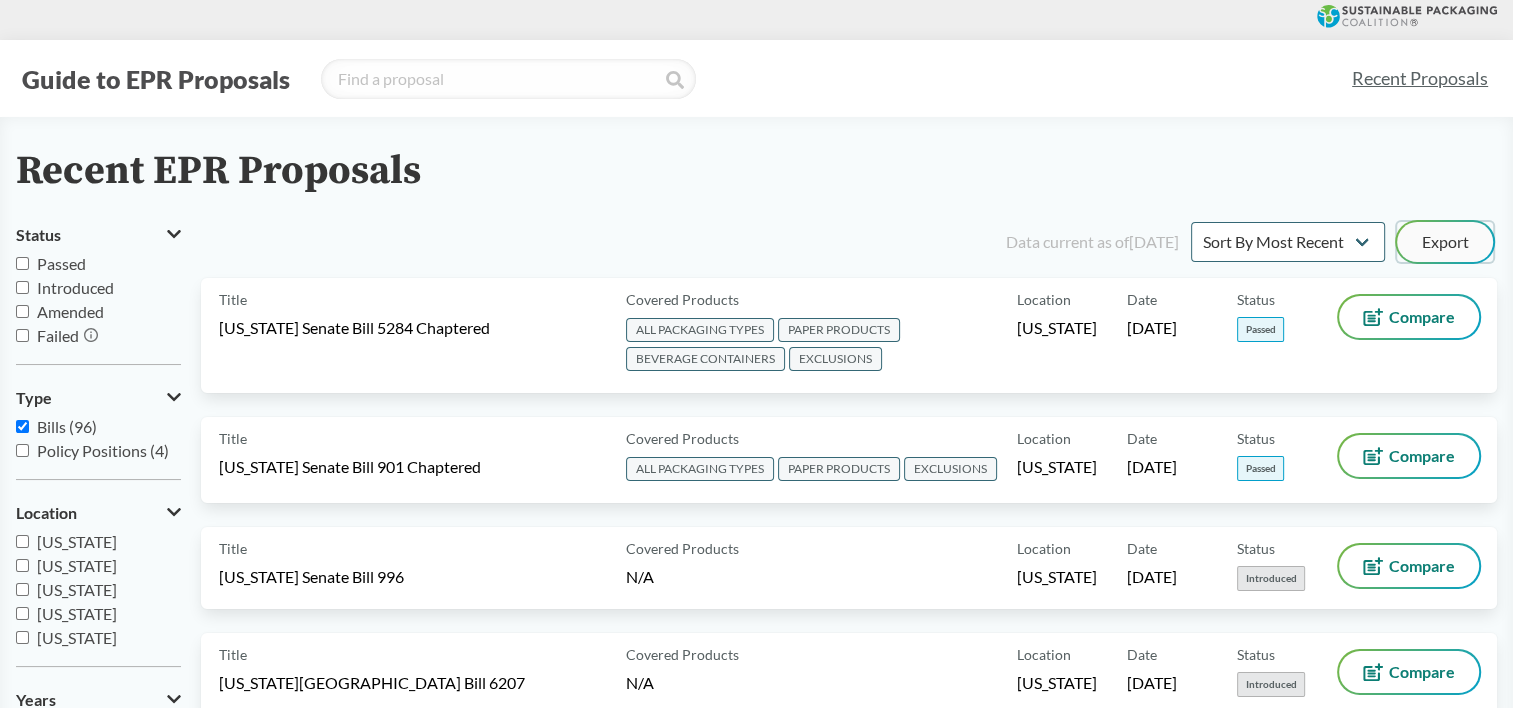 click on "Export" at bounding box center [1445, 242] 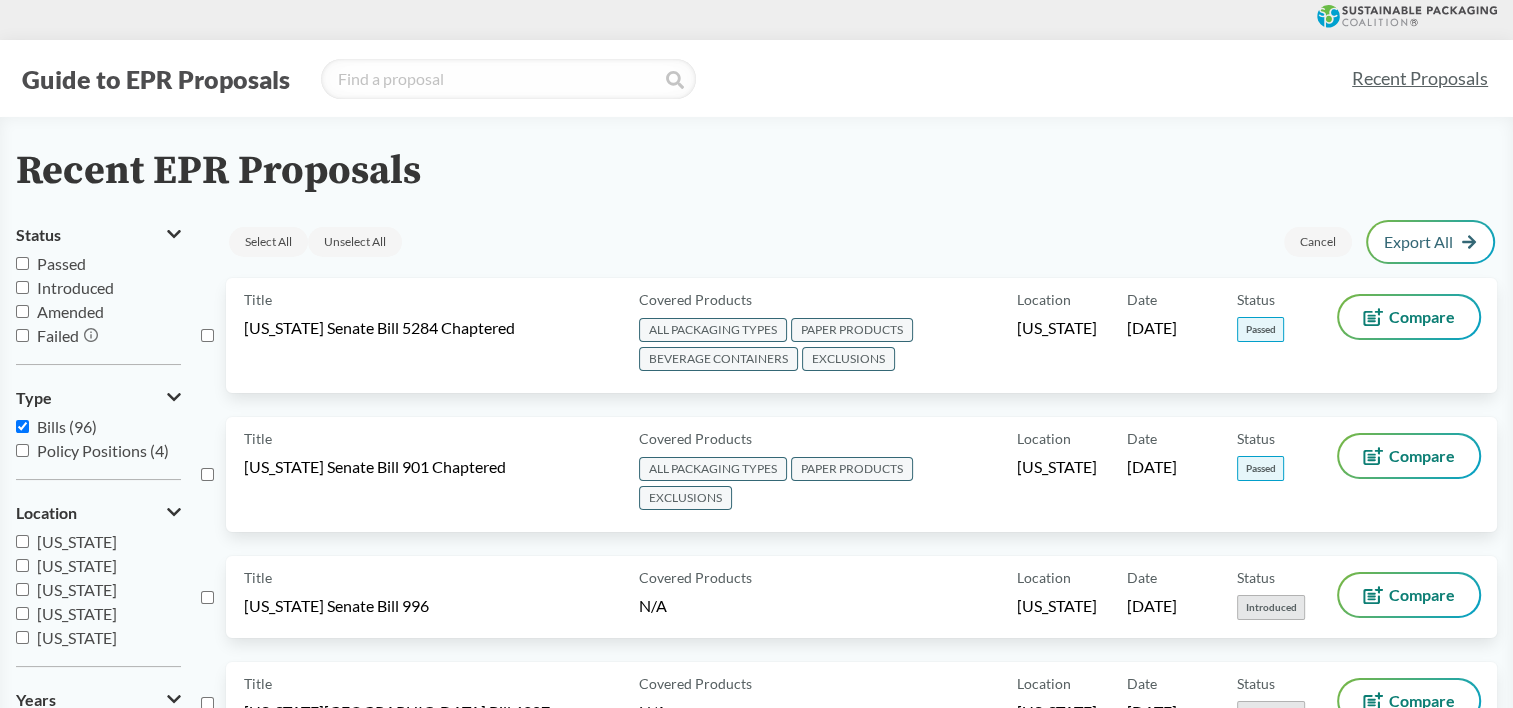 click at bounding box center (207, 335) 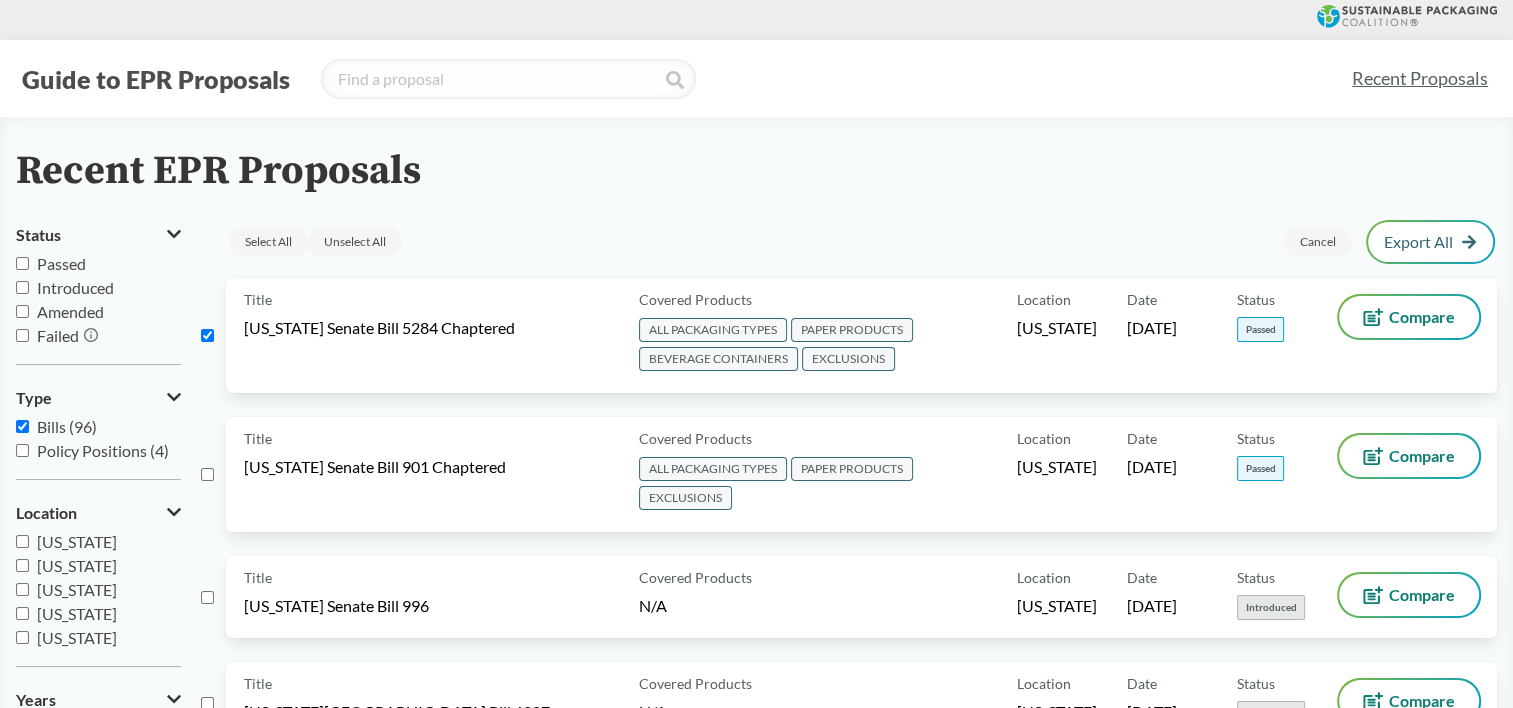 checkbox on "true" 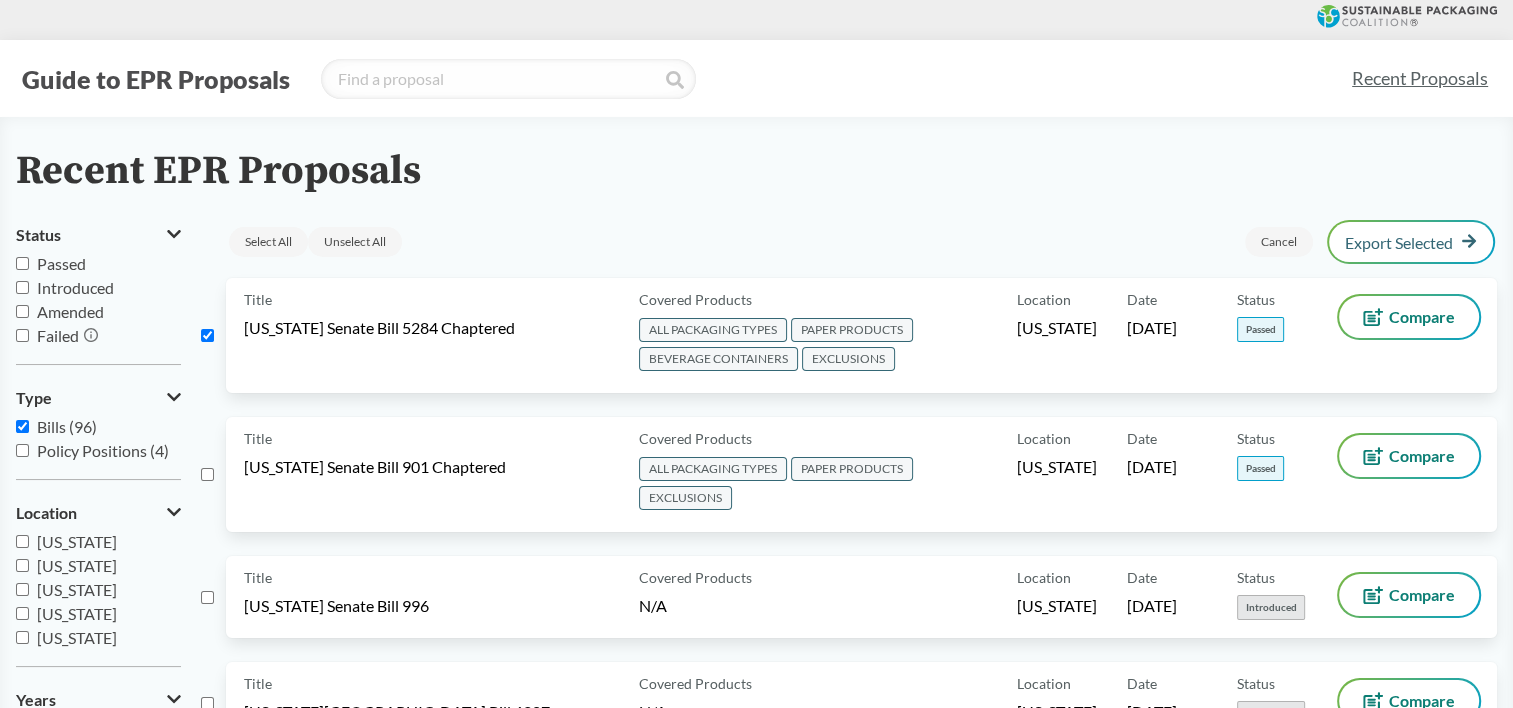 click on "Status Passed Introduced Amended Failed Type Bills (96) Policy Positions (4) Location [US_STATE] [US_STATE] [US_STATE] [US_STATE] [US_STATE] [US_STATE] [US_STATE] [US_STATE] [US_STATE] [US_STATE] [US_STATE] [US_STATE] [US_STATE] [US_STATE] [US_STATE] [US_STATE] [US_STATE] [US_STATE] [US_STATE] [US_STATE] [US_STATE] [US_STATE] [GEOGRAPHIC_DATA] Years 2020 2021 2022 2023 2024 2025" at bounding box center (108, 6135) 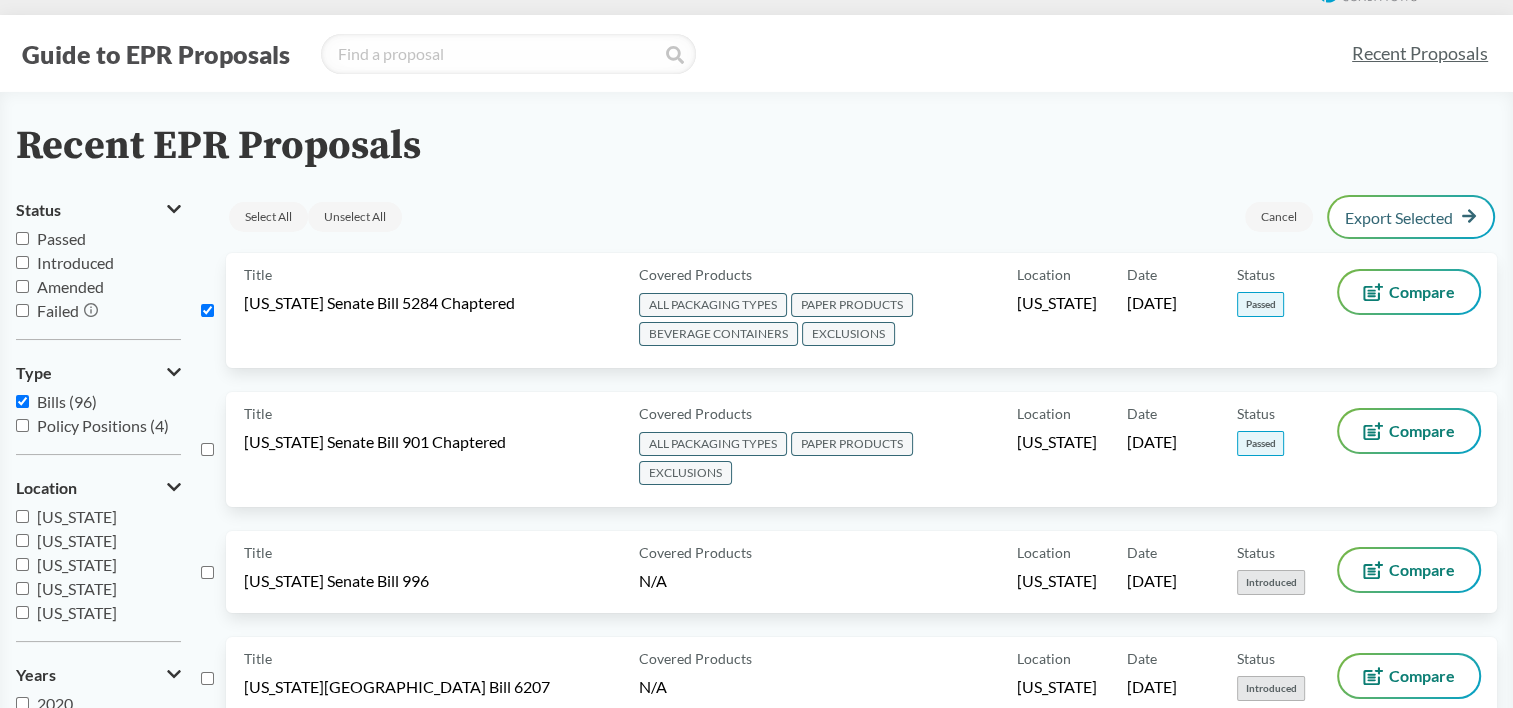scroll, scrollTop: 100, scrollLeft: 0, axis: vertical 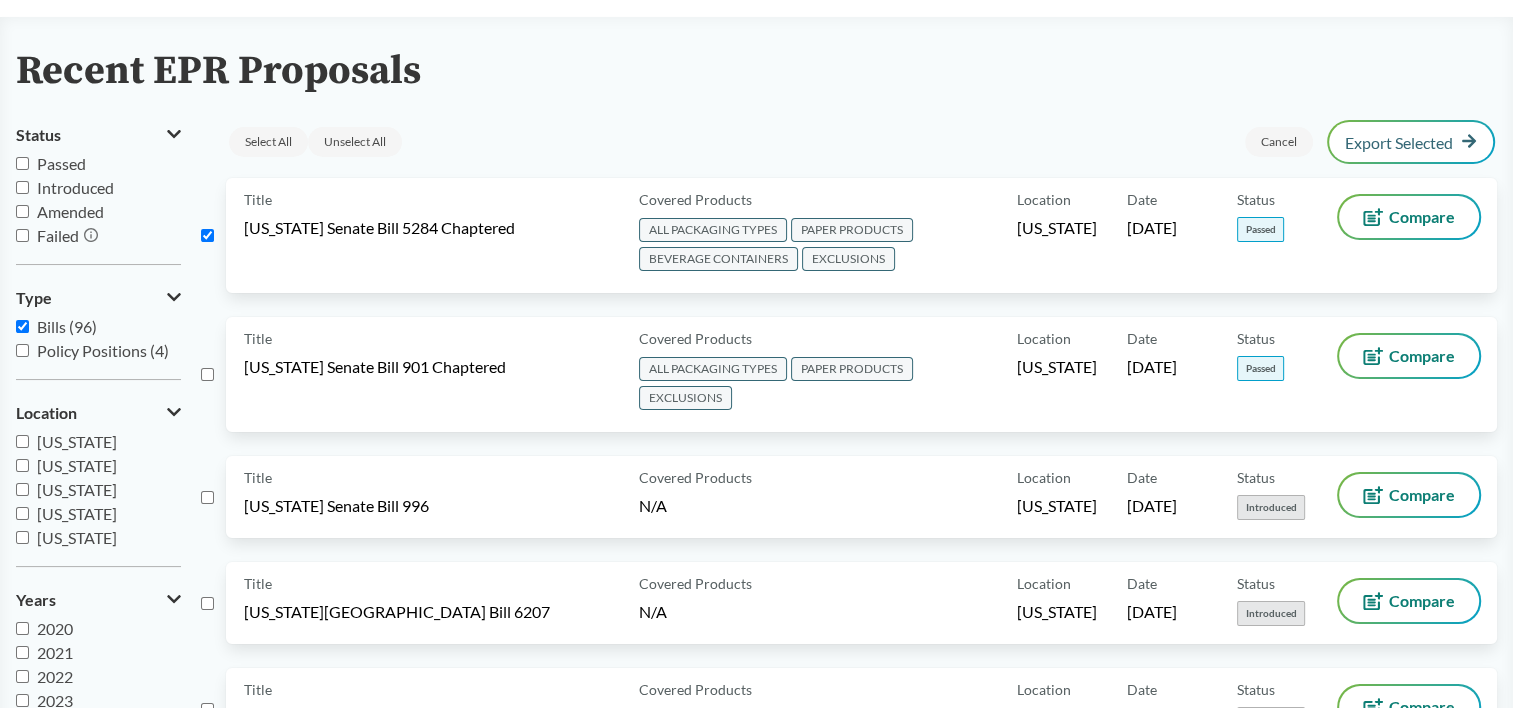 click on "Title [US_STATE] Senate Bill 901 Chaptered Covered Products ALL PACKAGING TYPES PAPER PRODUCTS EXCLUSIONS Location [US_STATE] Date [DATE] Status Passed Compare" at bounding box center [849, 386] 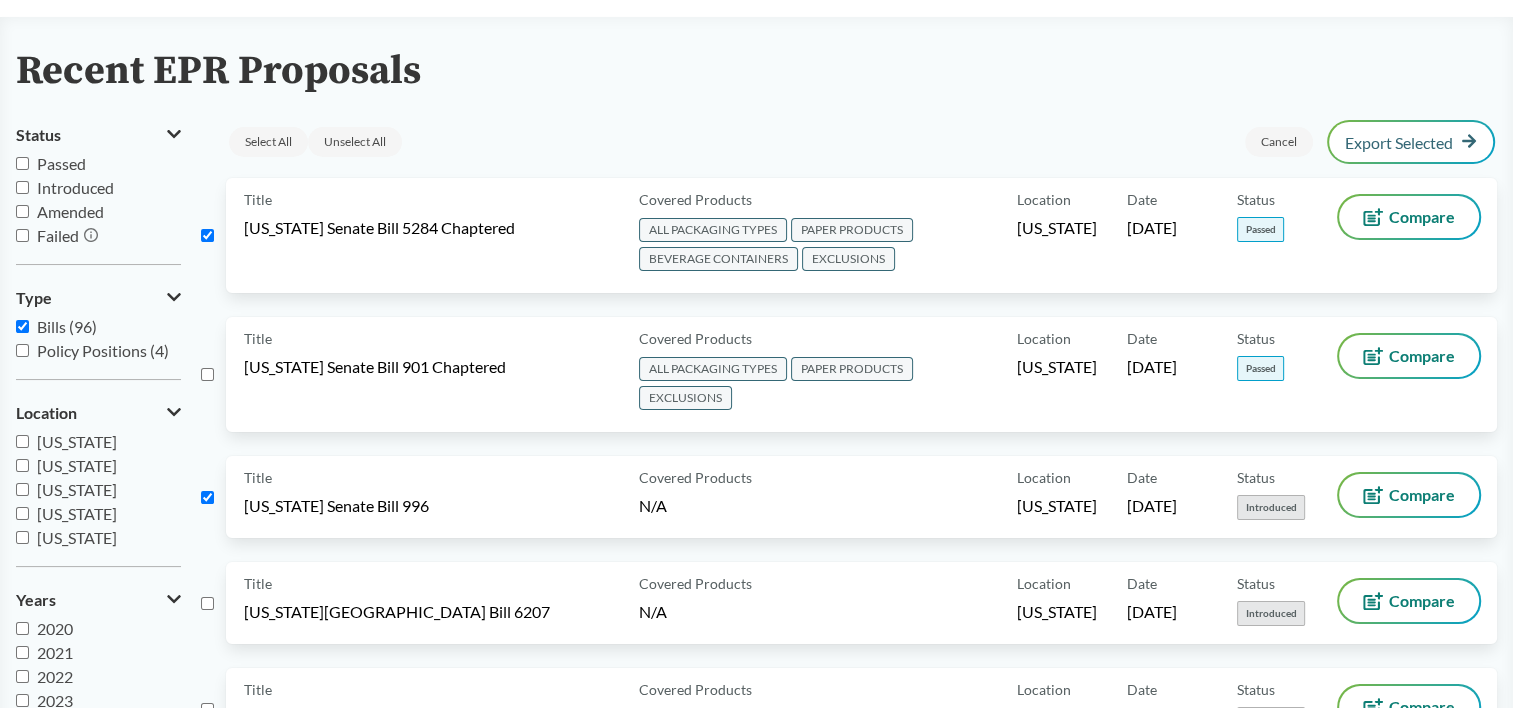checkbox on "true" 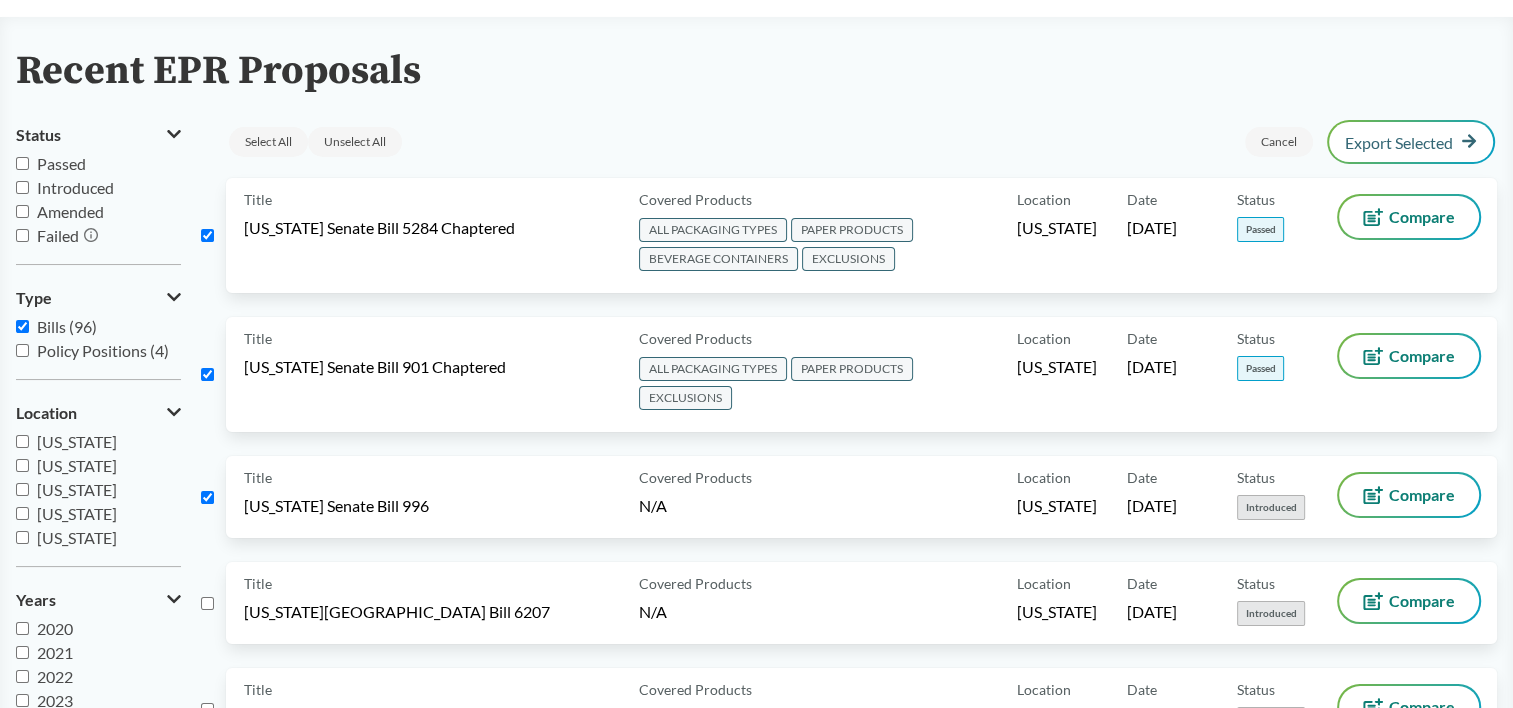 checkbox on "true" 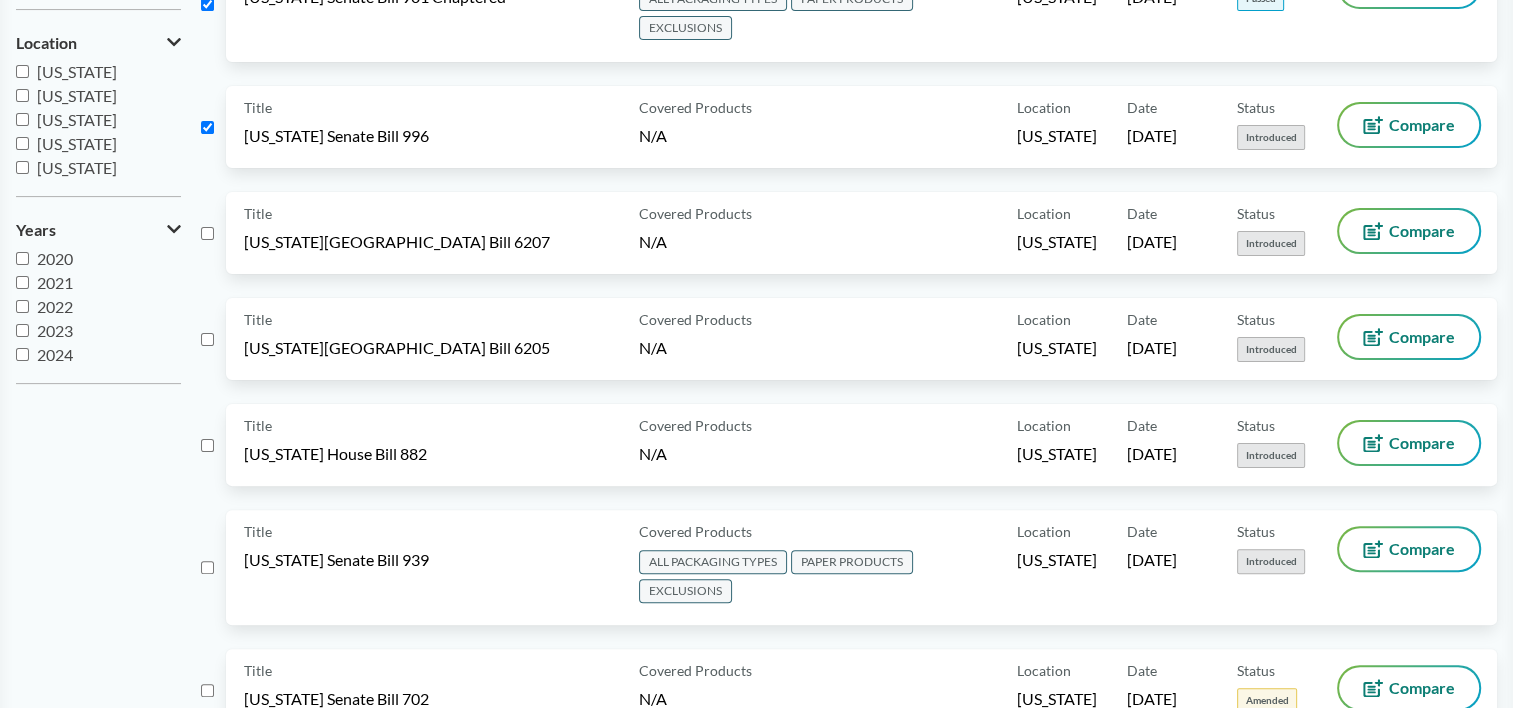 scroll, scrollTop: 500, scrollLeft: 0, axis: vertical 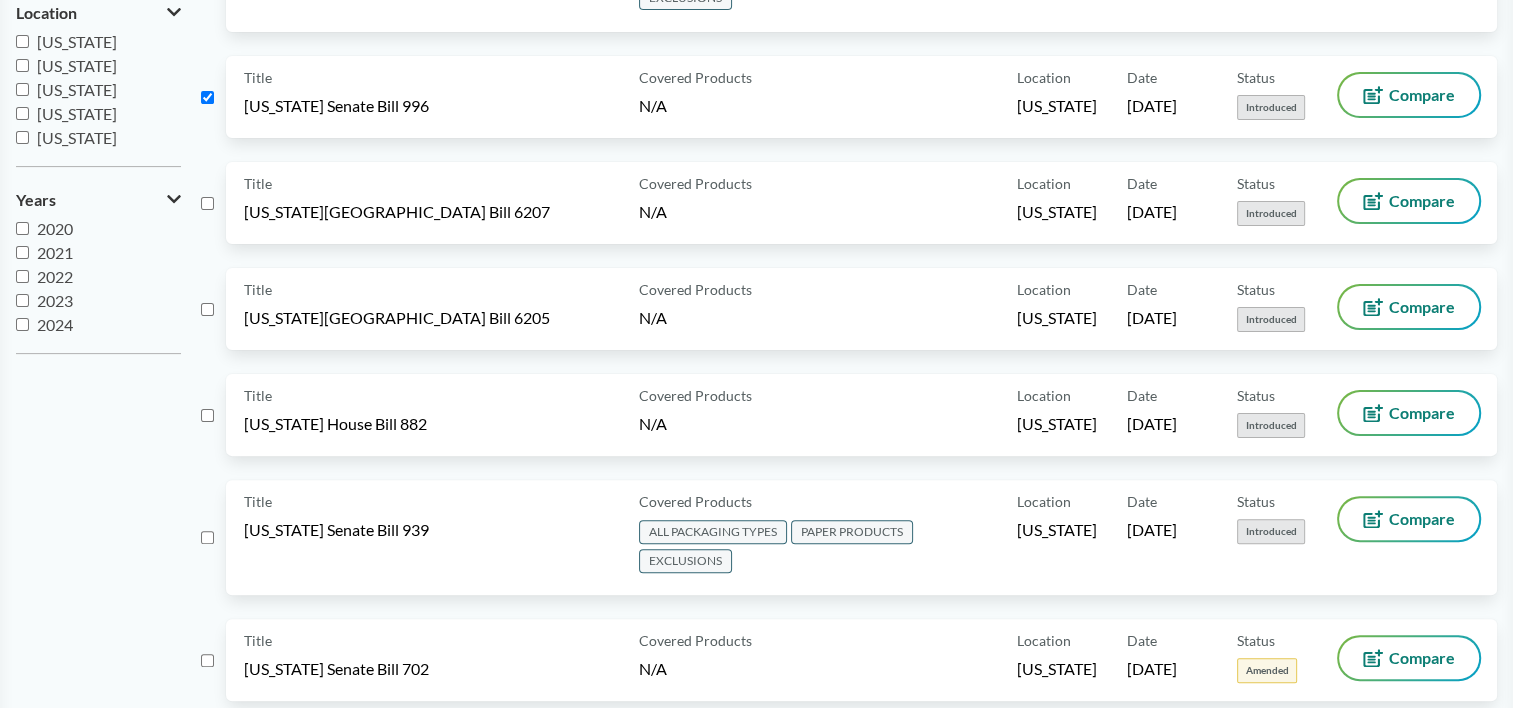 click on "Title [US_STATE][GEOGRAPHIC_DATA] Bill 6207 Covered Products N/A Location [US_STATE] Date [DATE] Status Introduced Compare" at bounding box center [849, 215] 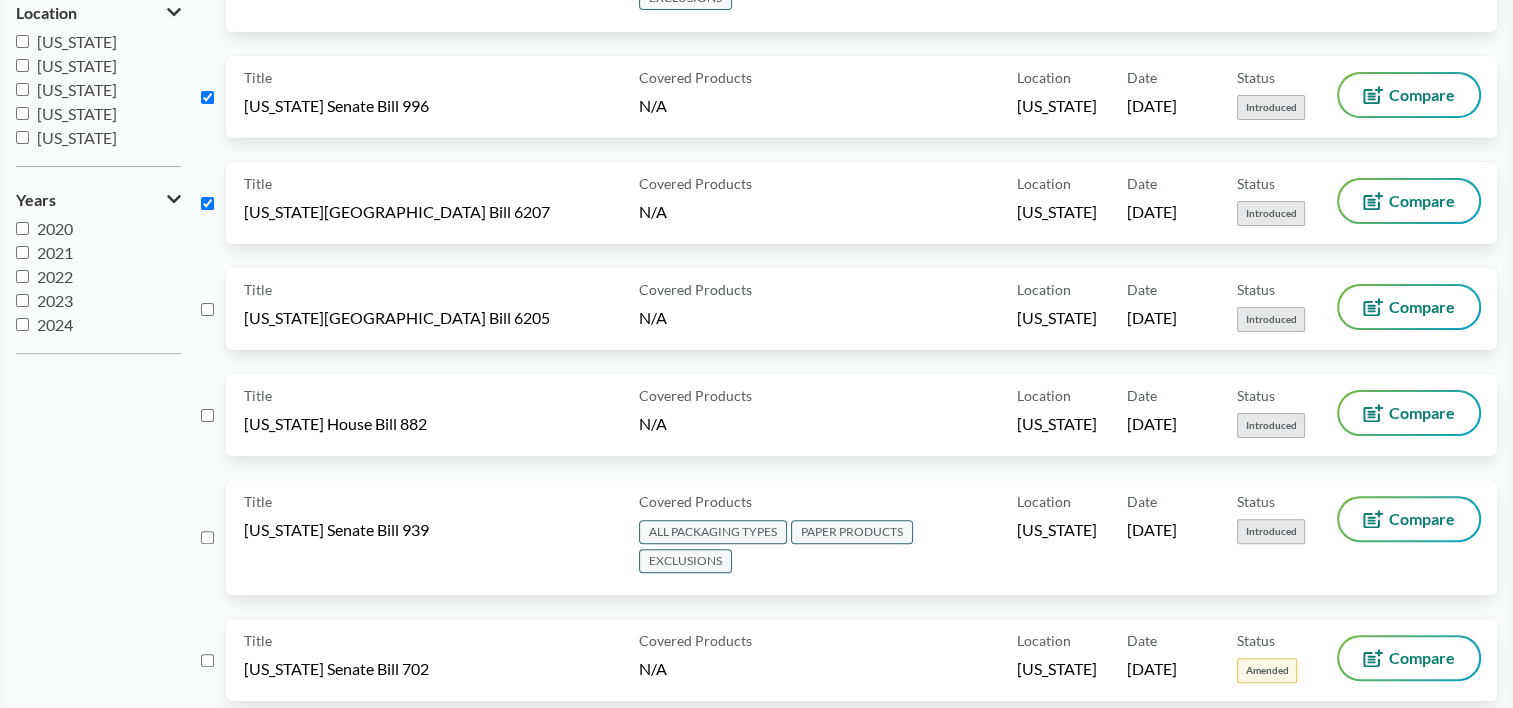 checkbox on "true" 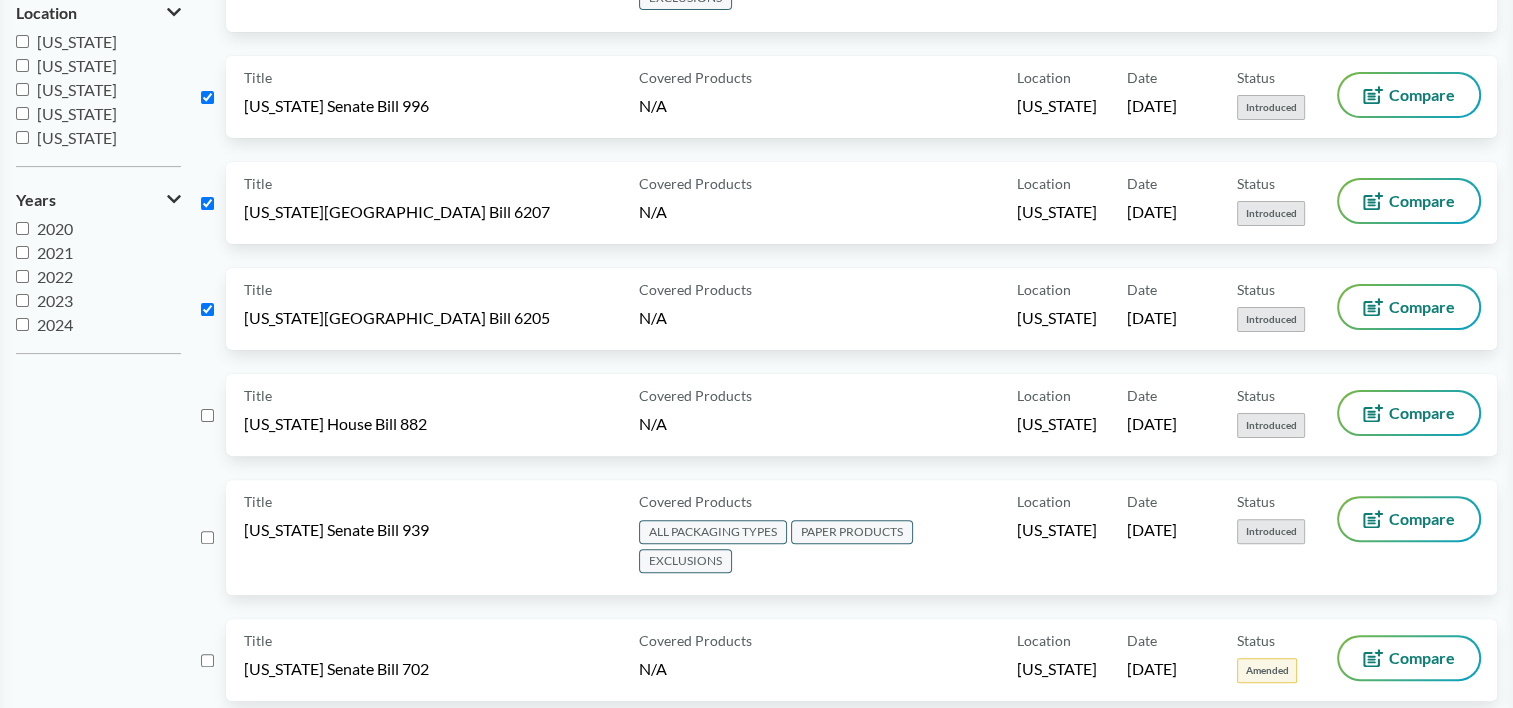 checkbox on "true" 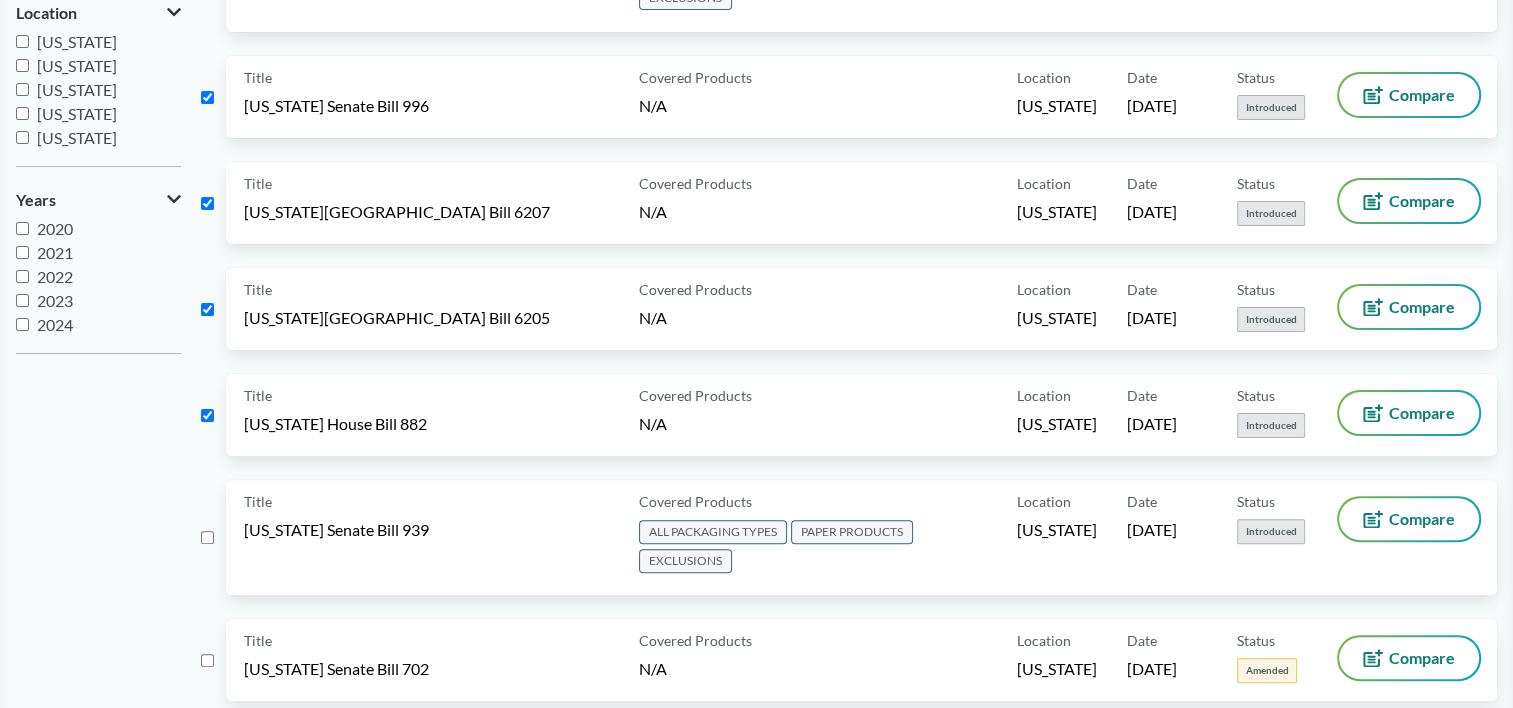 checkbox on "true" 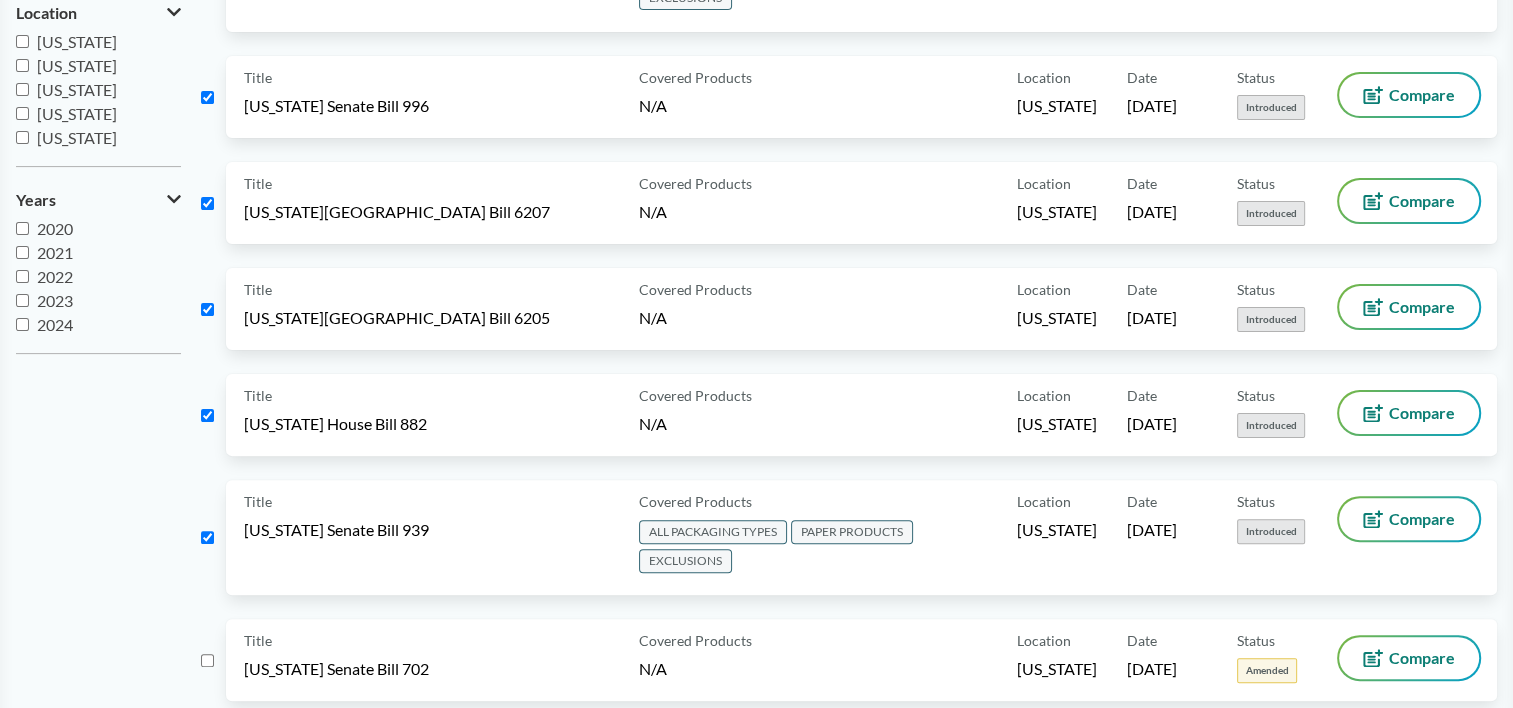 checkbox on "true" 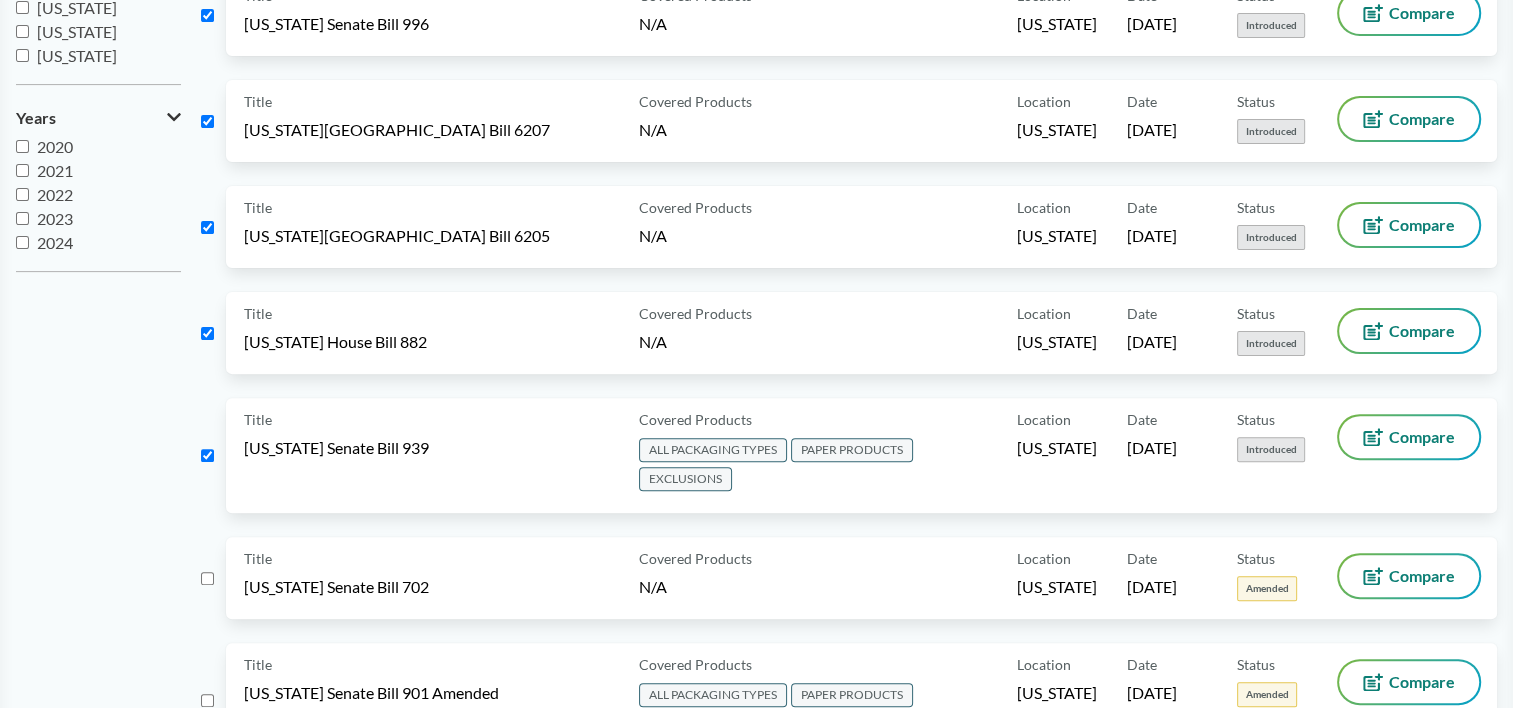 scroll, scrollTop: 900, scrollLeft: 0, axis: vertical 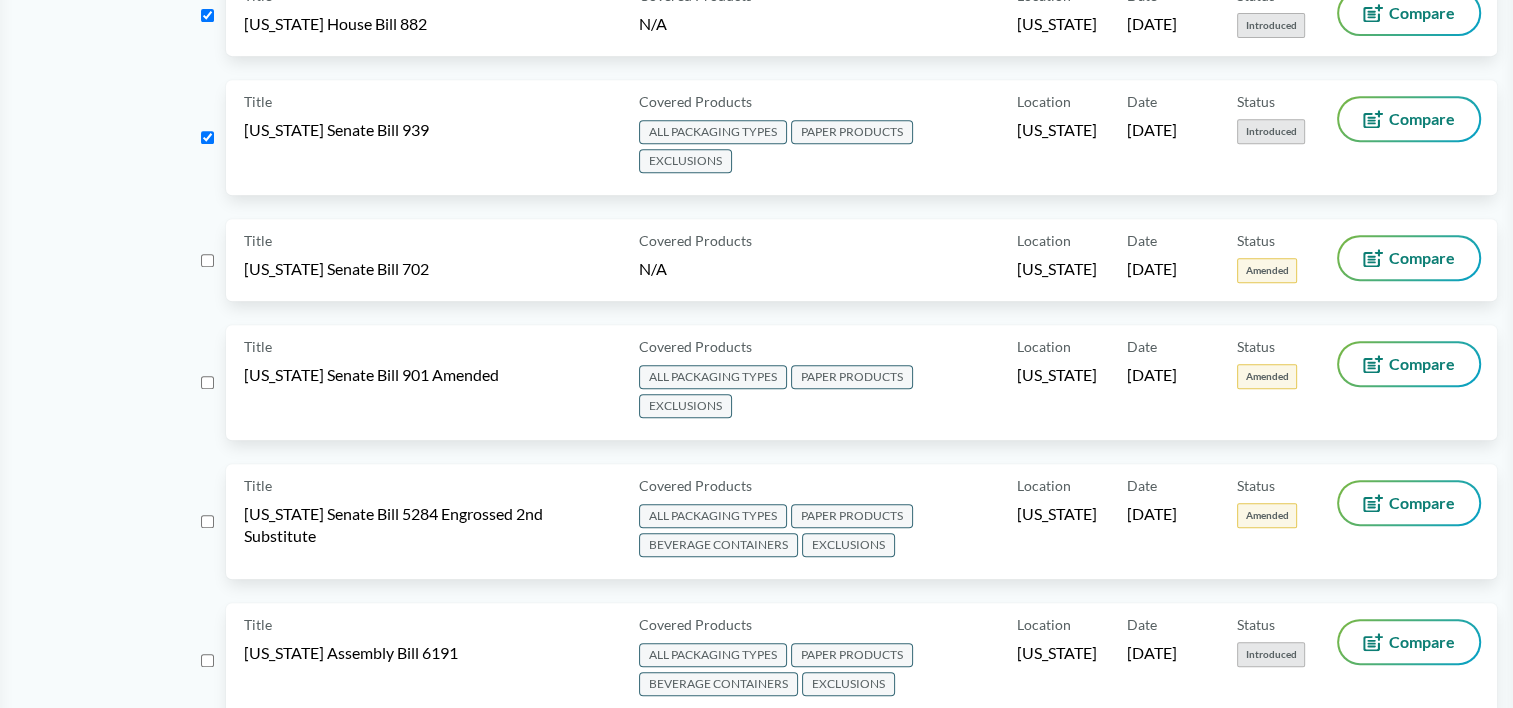 click at bounding box center (207, 260) 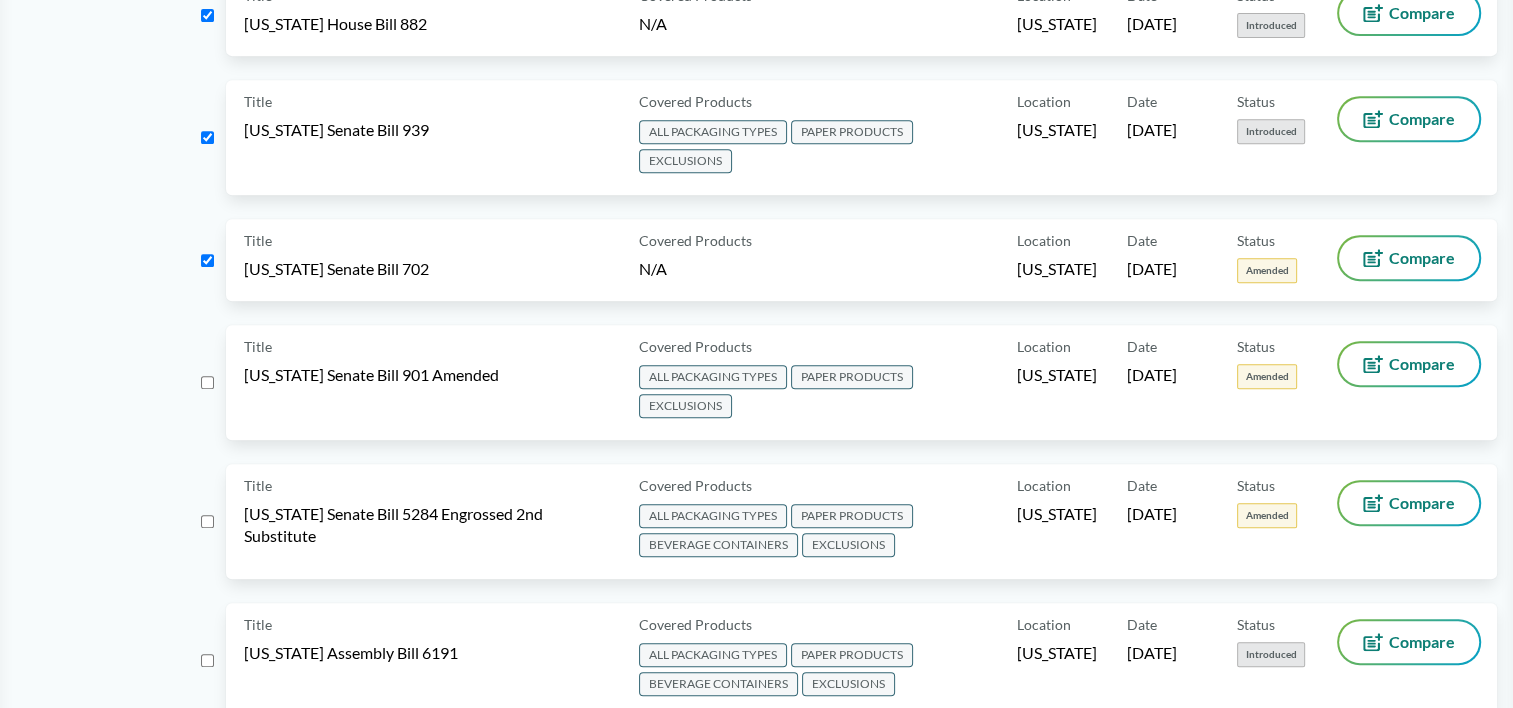 checkbox on "true" 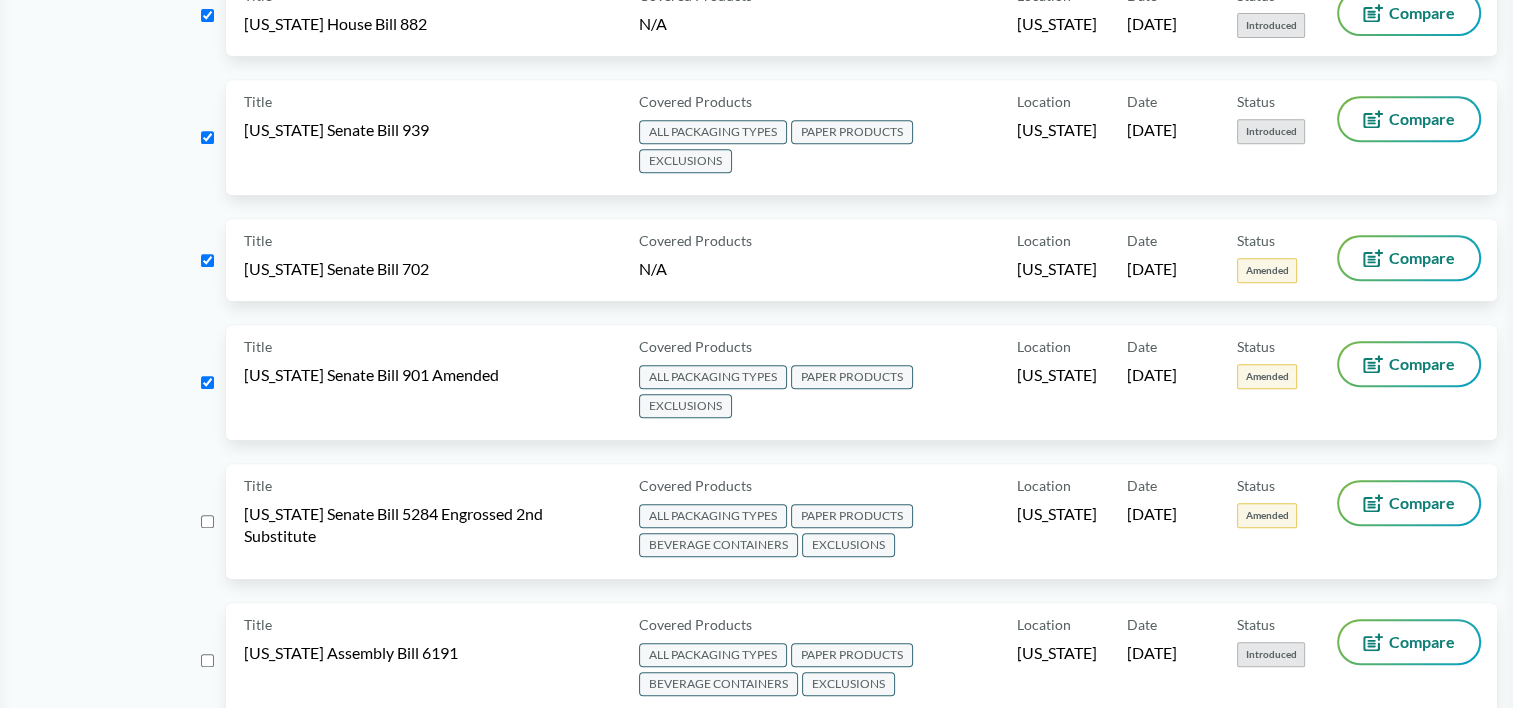 checkbox on "true" 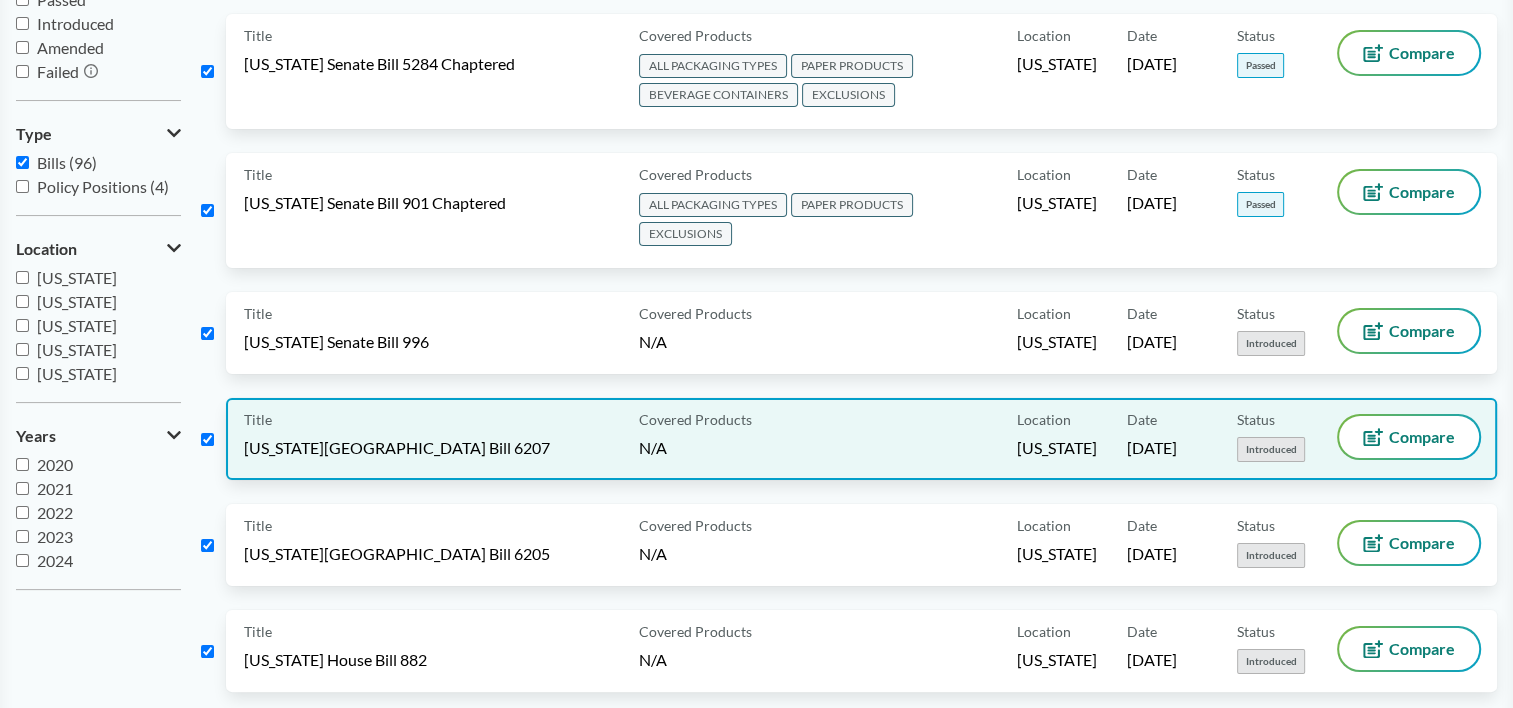 scroll, scrollTop: 0, scrollLeft: 0, axis: both 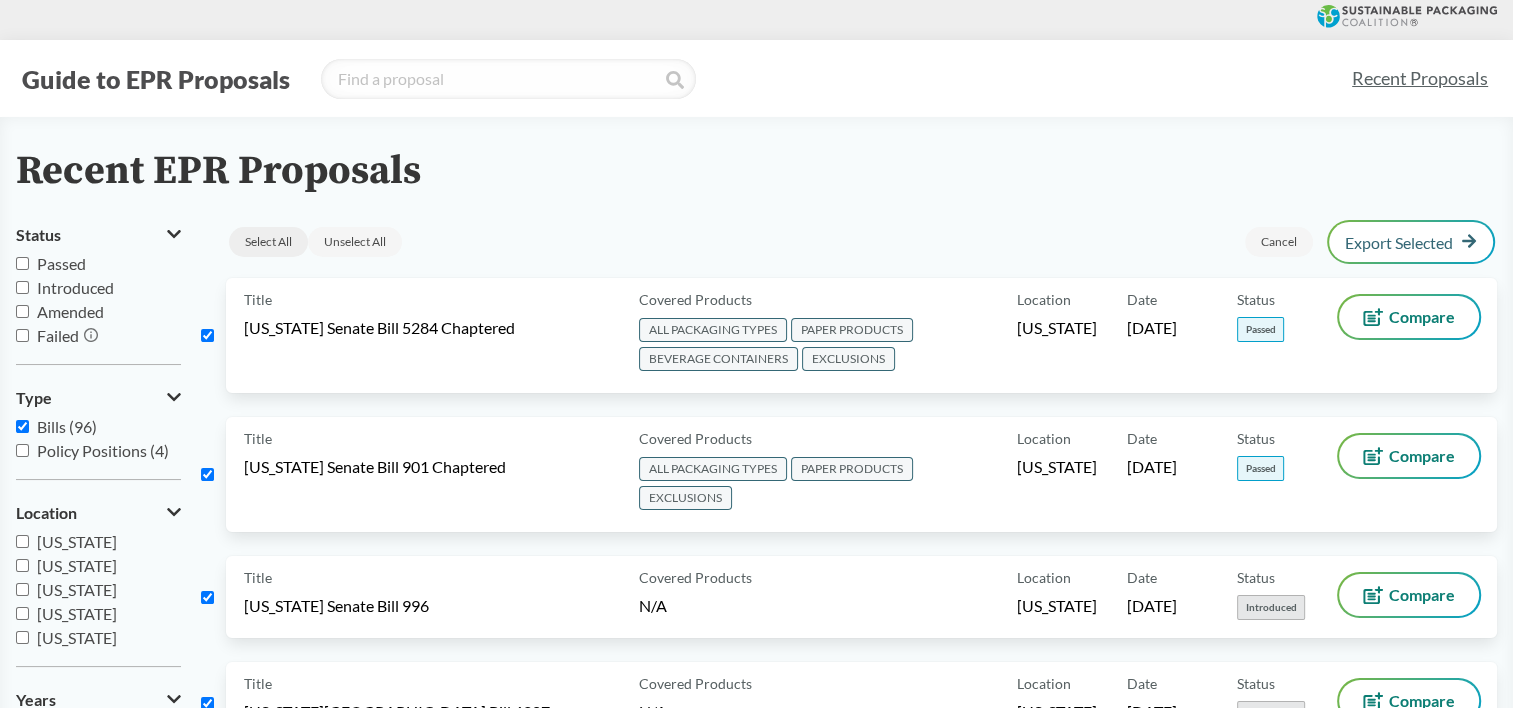 click on "Select All" at bounding box center [268, 242] 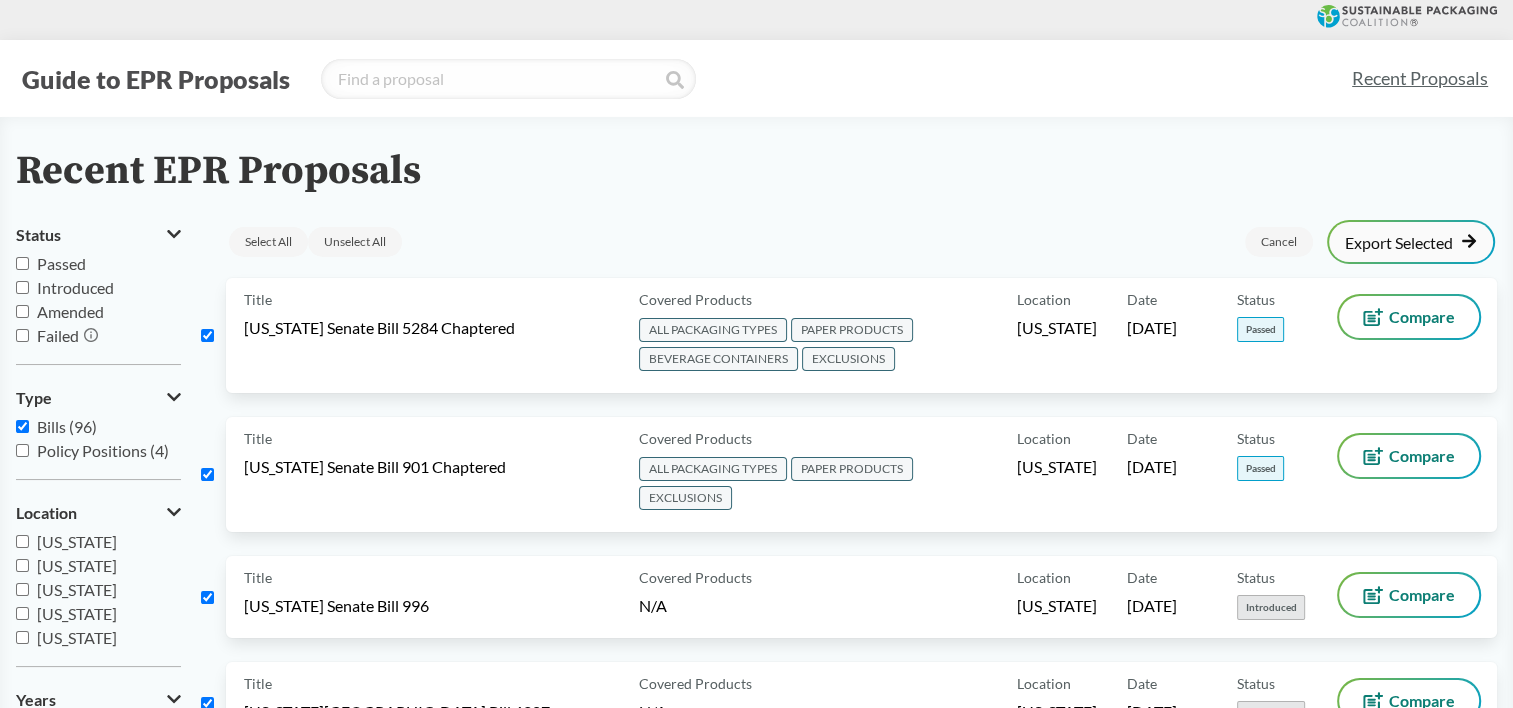 click on "Export Selected" at bounding box center [1411, 242] 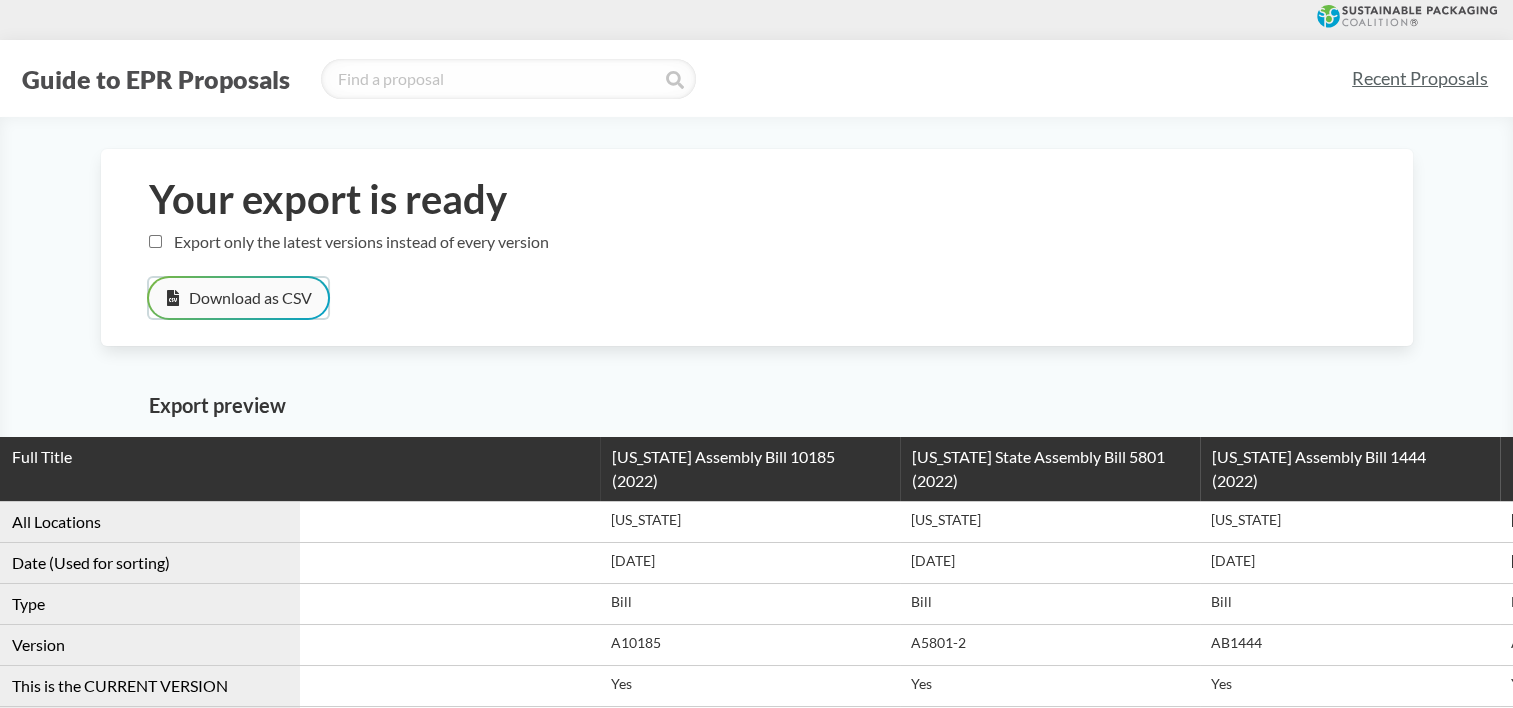 click on "Download as CSV" at bounding box center [238, 298] 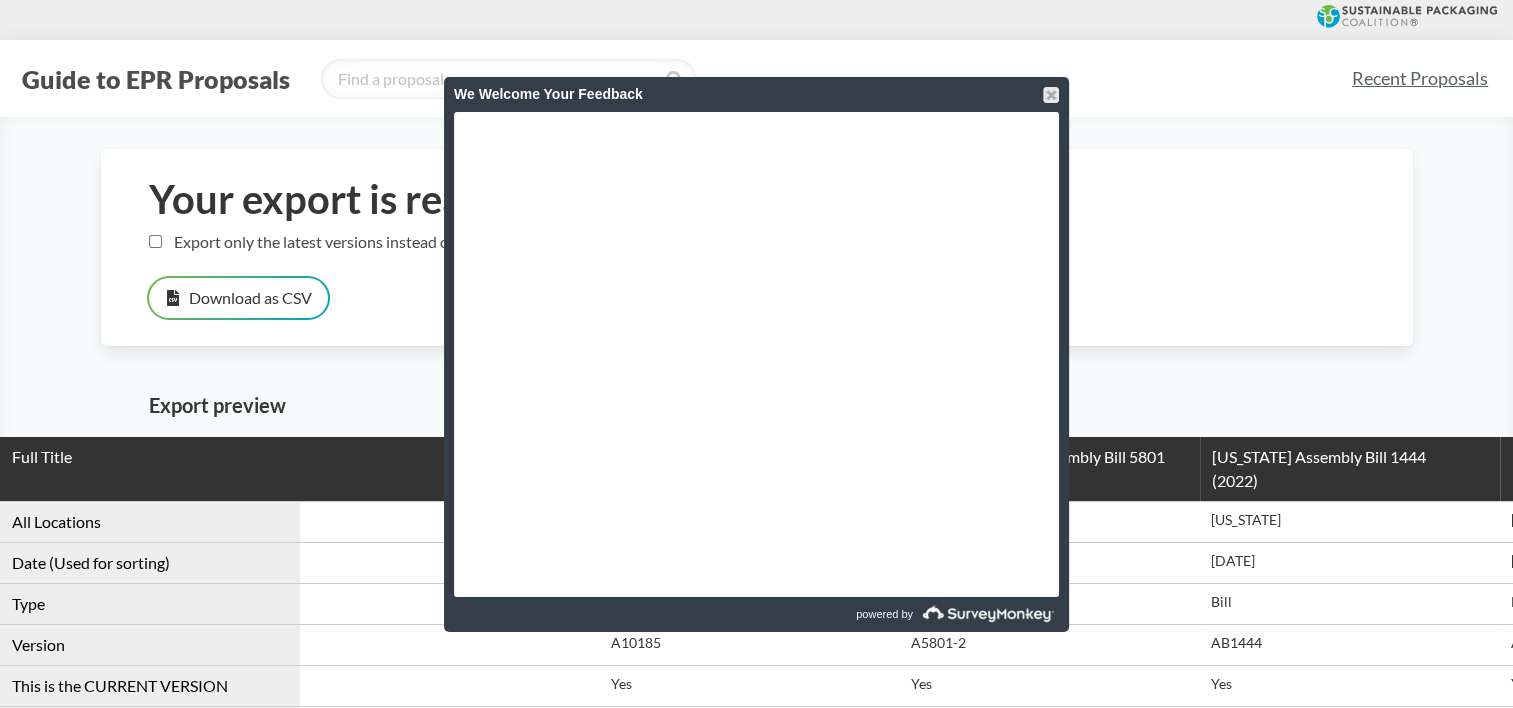 click on "We Welcome Your Feedback" at bounding box center [756, 94] 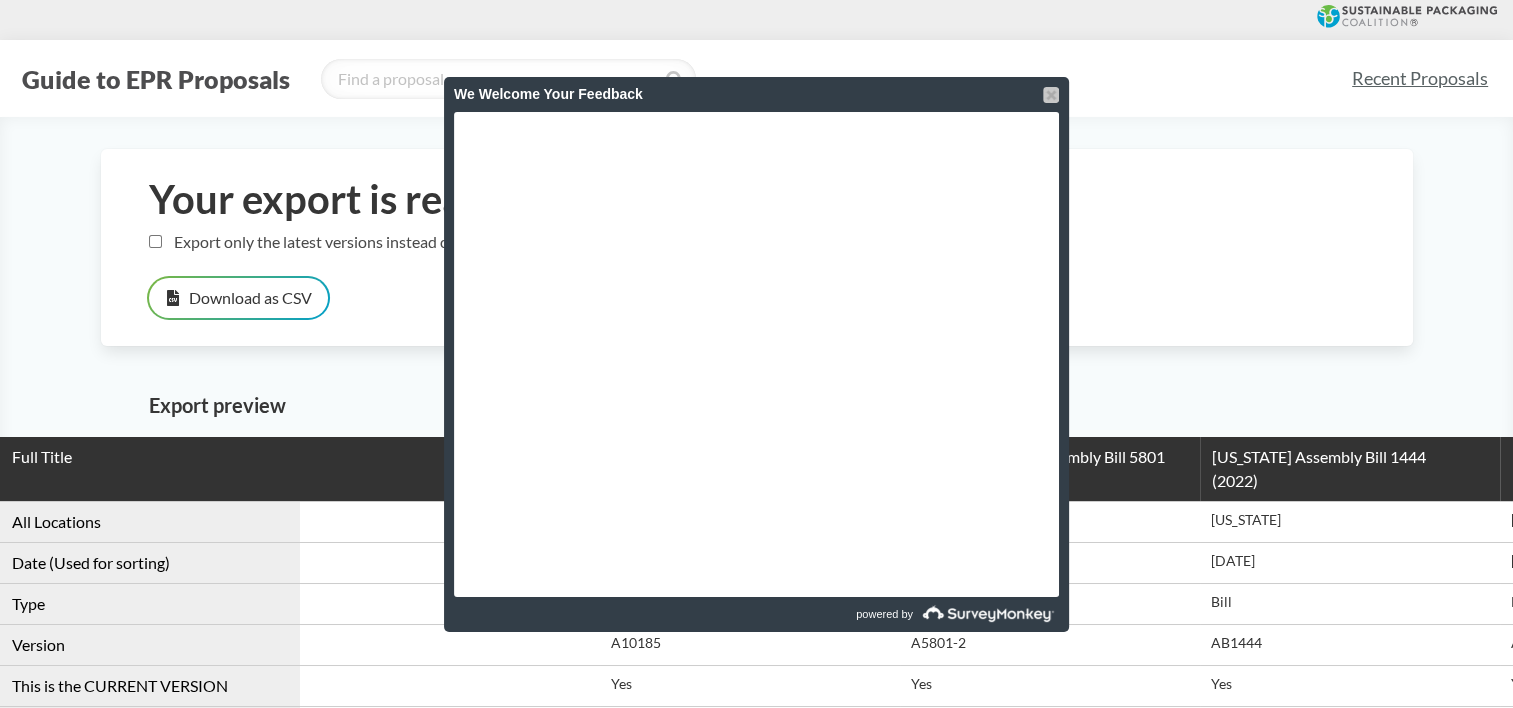 click at bounding box center [1051, 95] 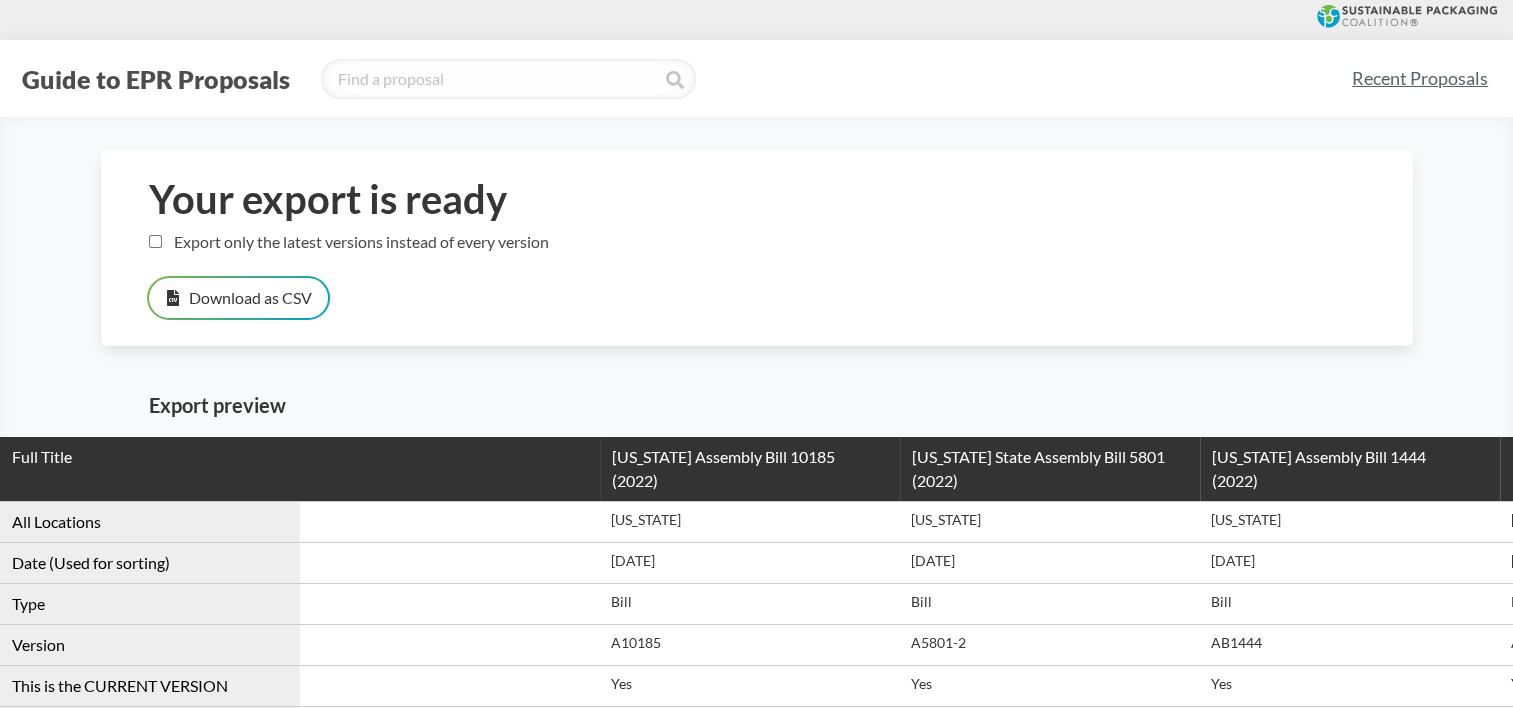 scroll, scrollTop: 0, scrollLeft: 0, axis: both 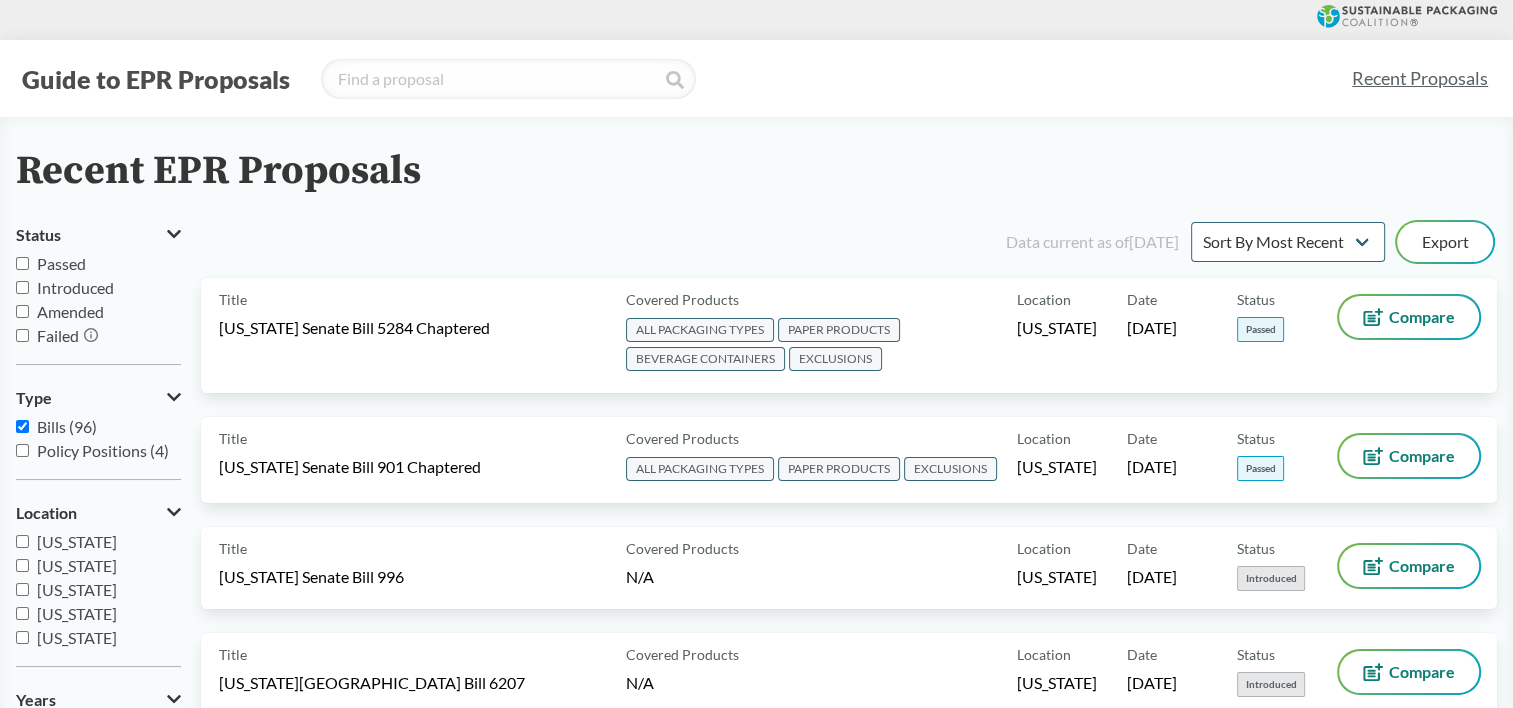 click on "Passed" at bounding box center [22, 263] 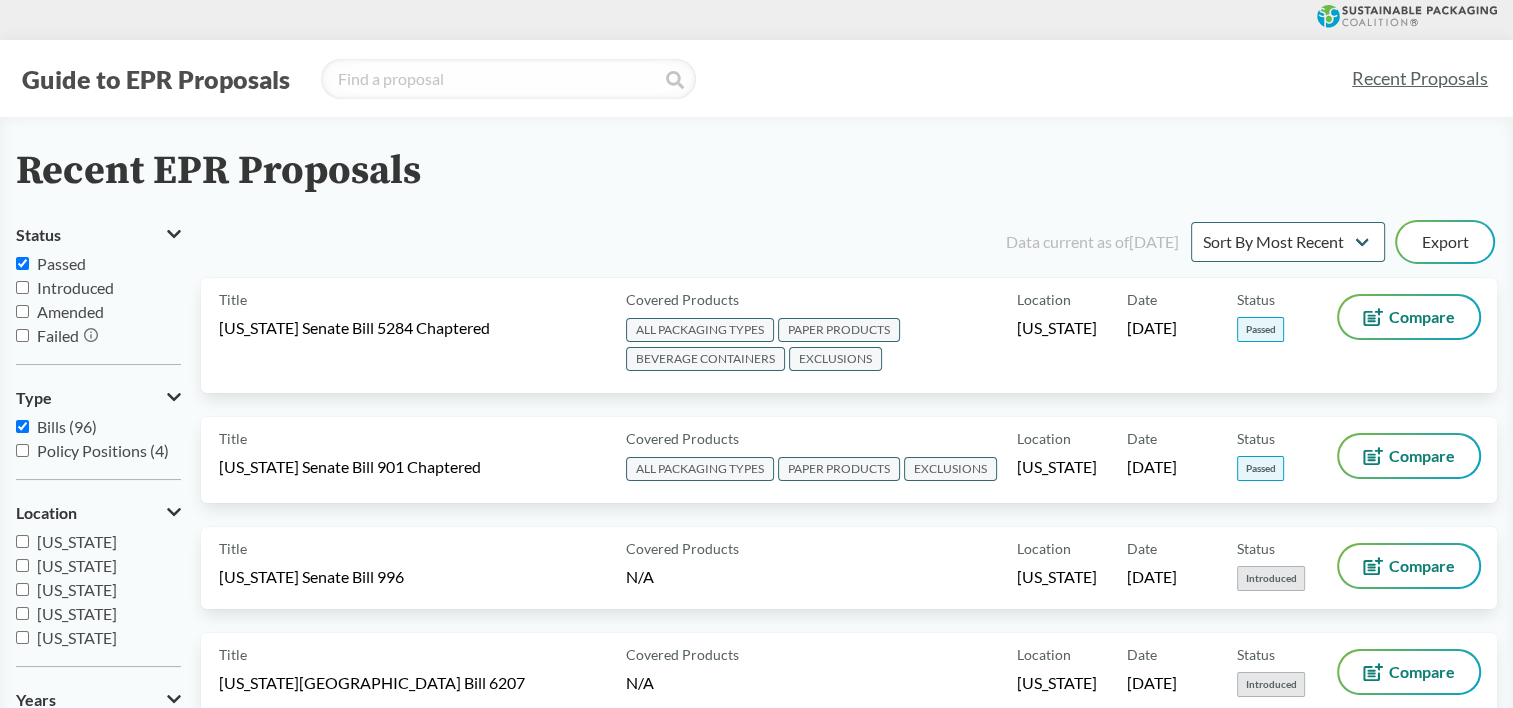 checkbox on "true" 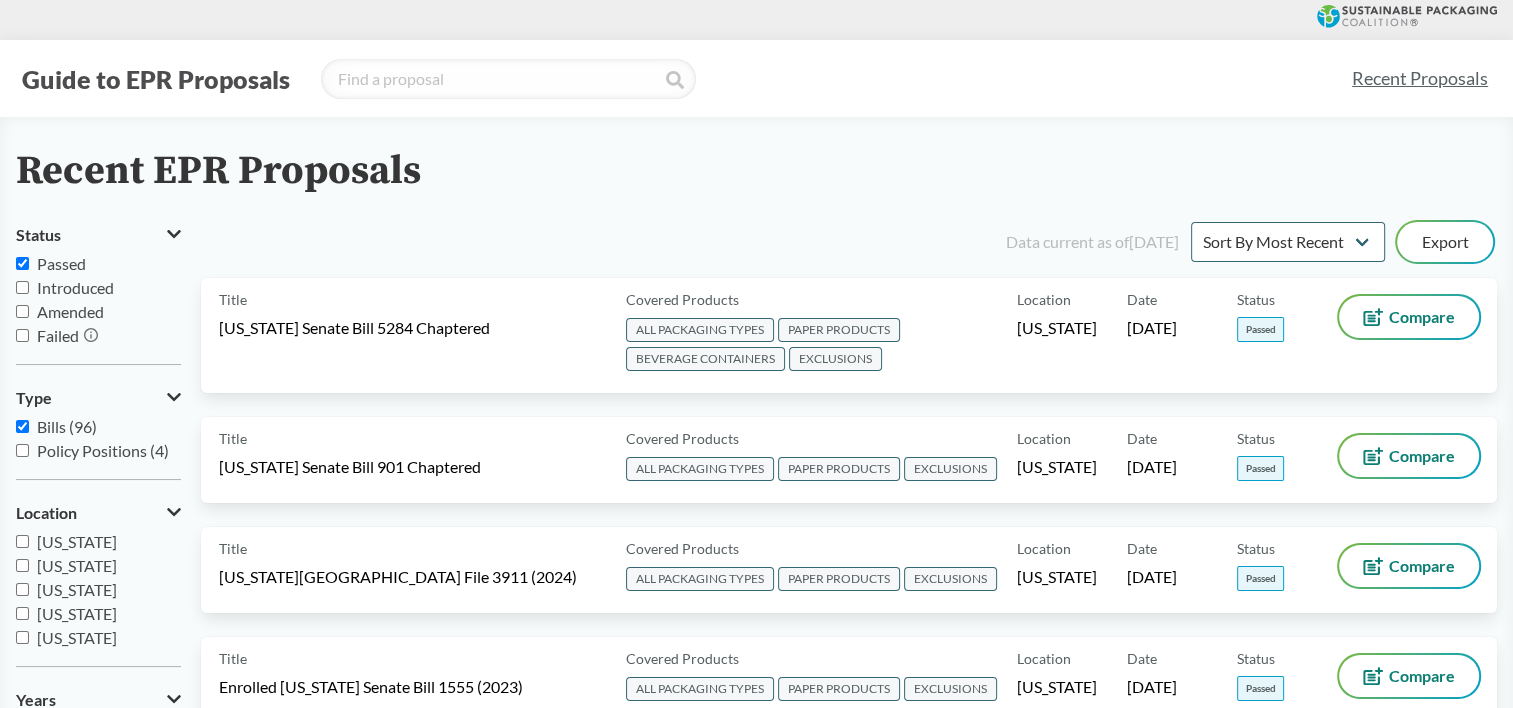 click on "Bills (96)" at bounding box center [22, 426] 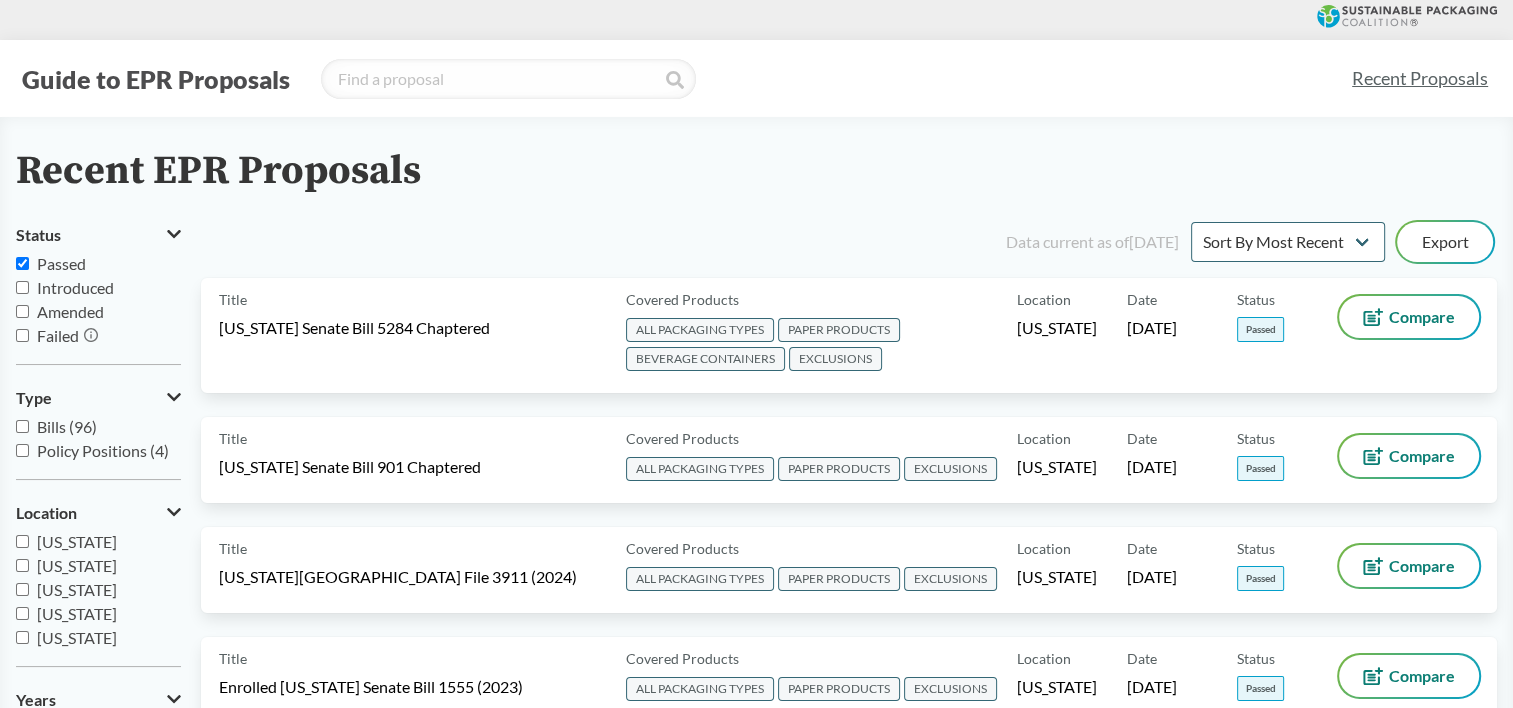 checkbox on "false" 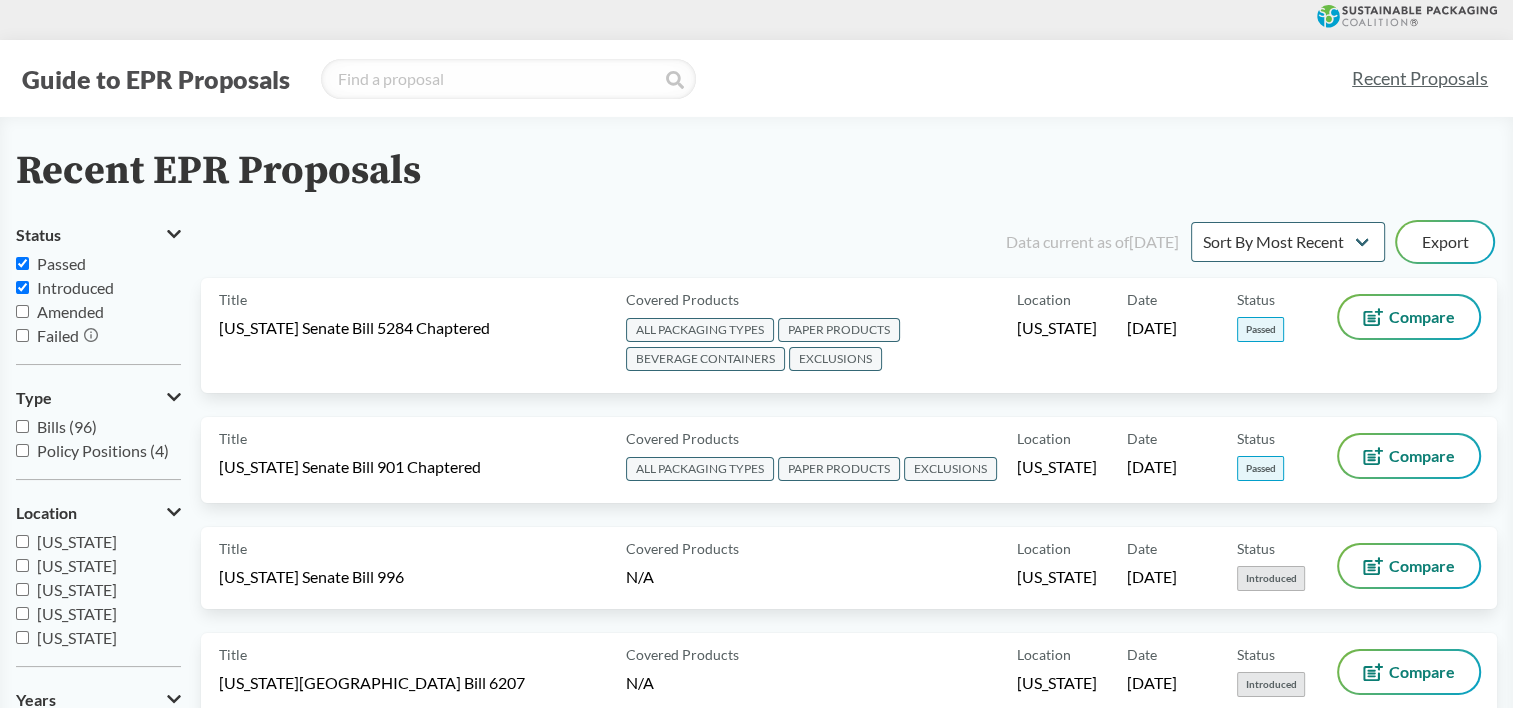 scroll, scrollTop: 200, scrollLeft: 0, axis: vertical 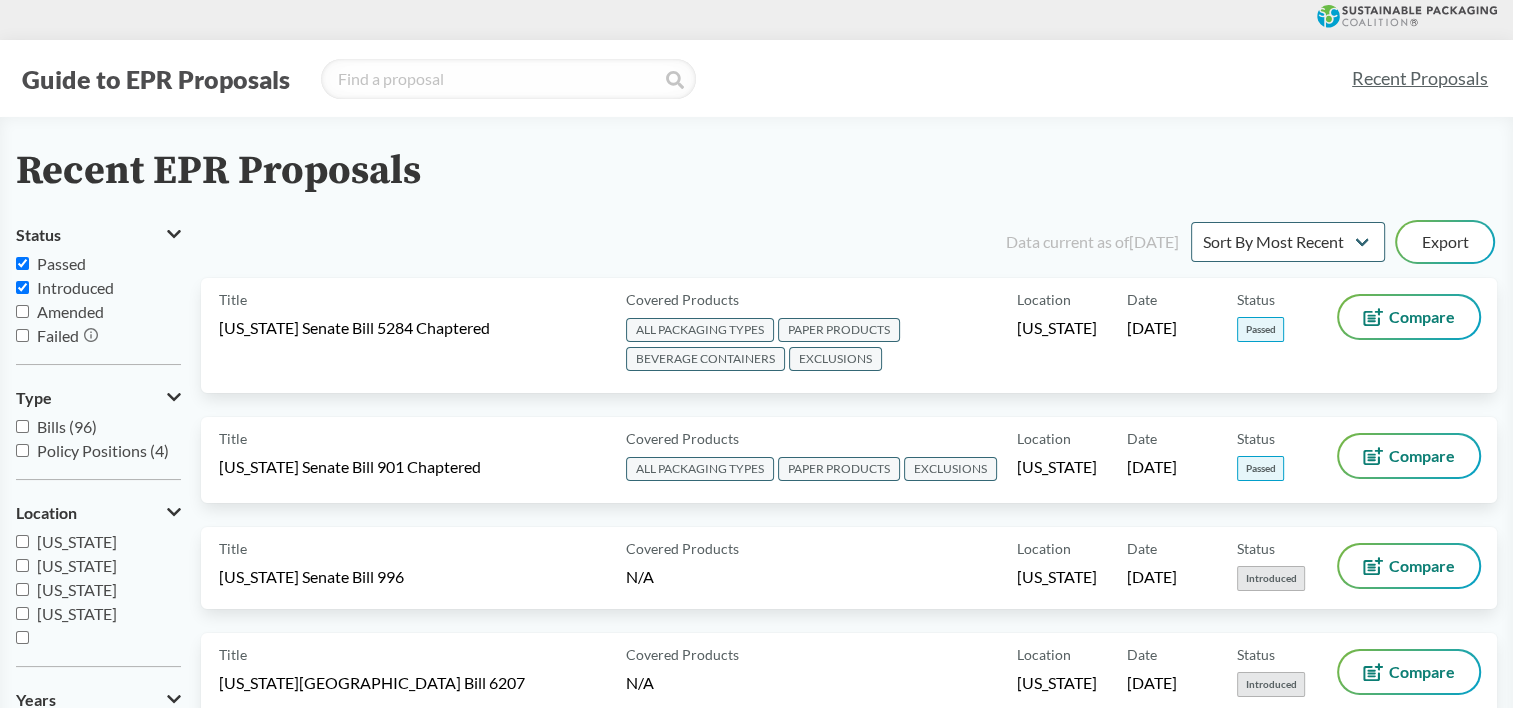 click on "Introduced" at bounding box center (22, 287) 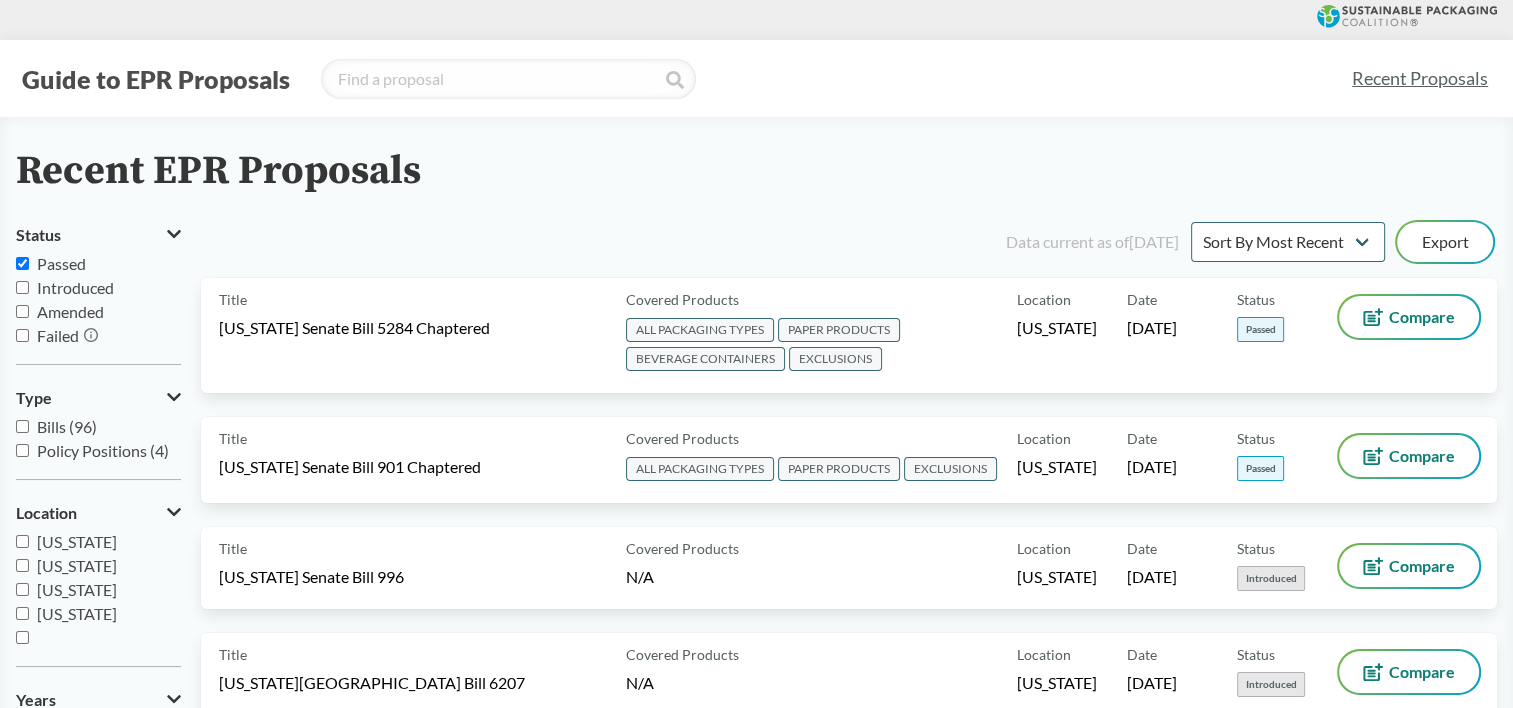 checkbox on "false" 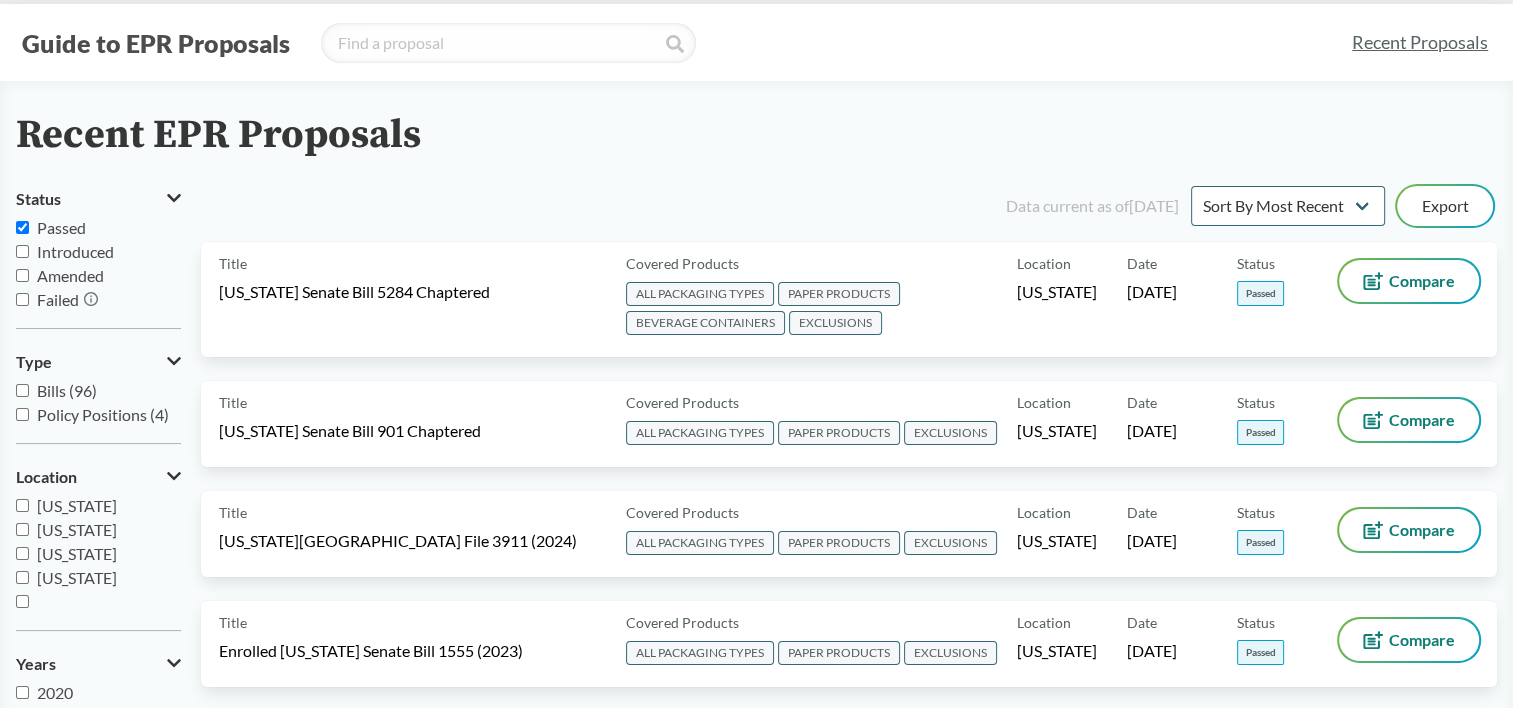 scroll, scrollTop: 0, scrollLeft: 0, axis: both 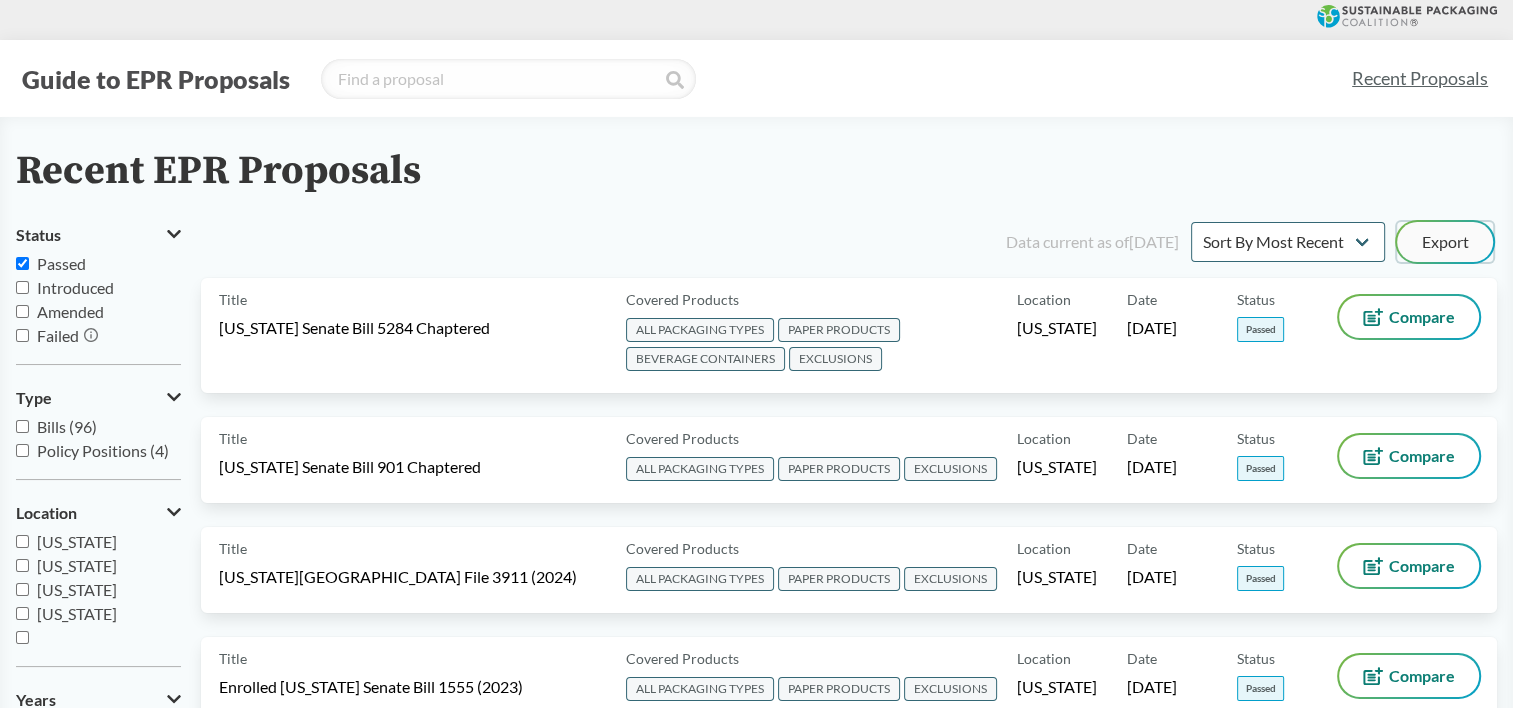 click on "Export" at bounding box center [1445, 242] 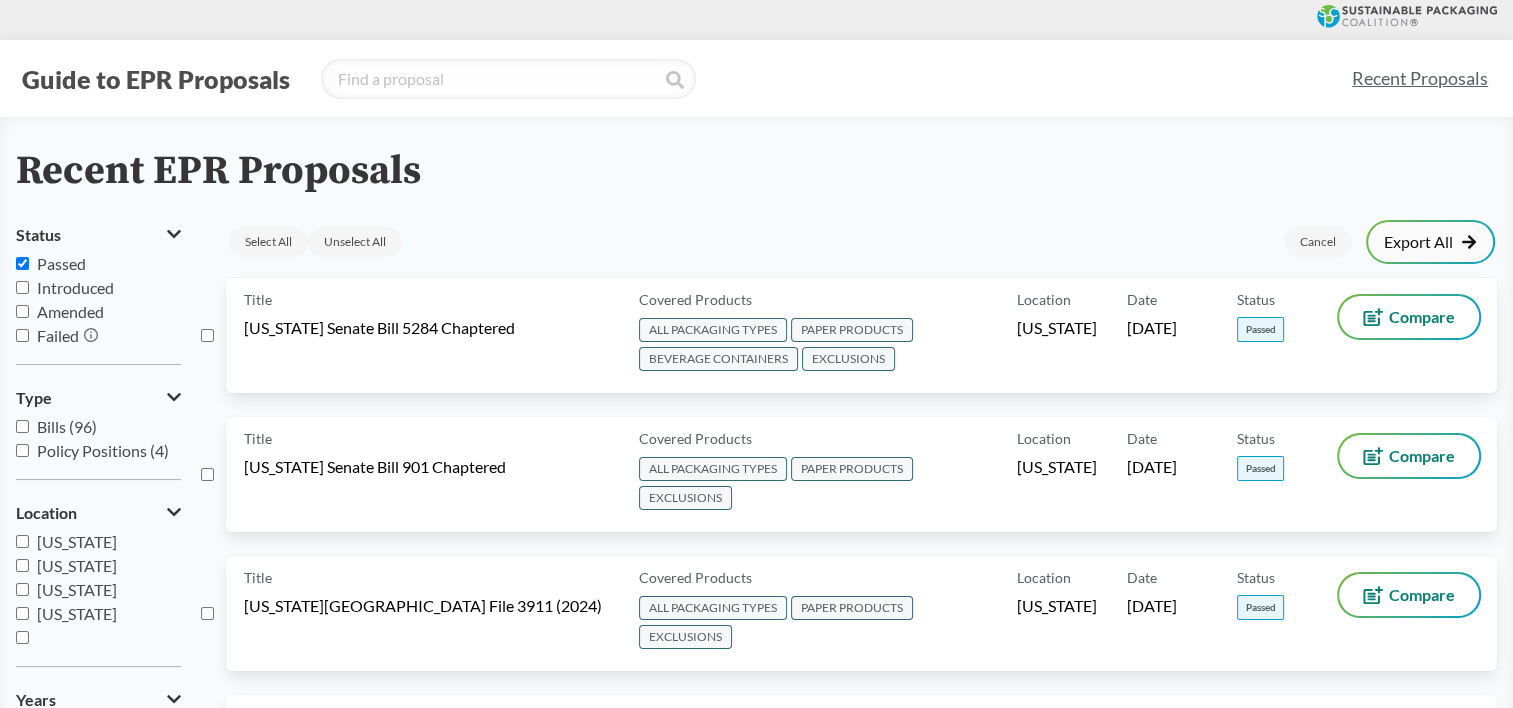 click 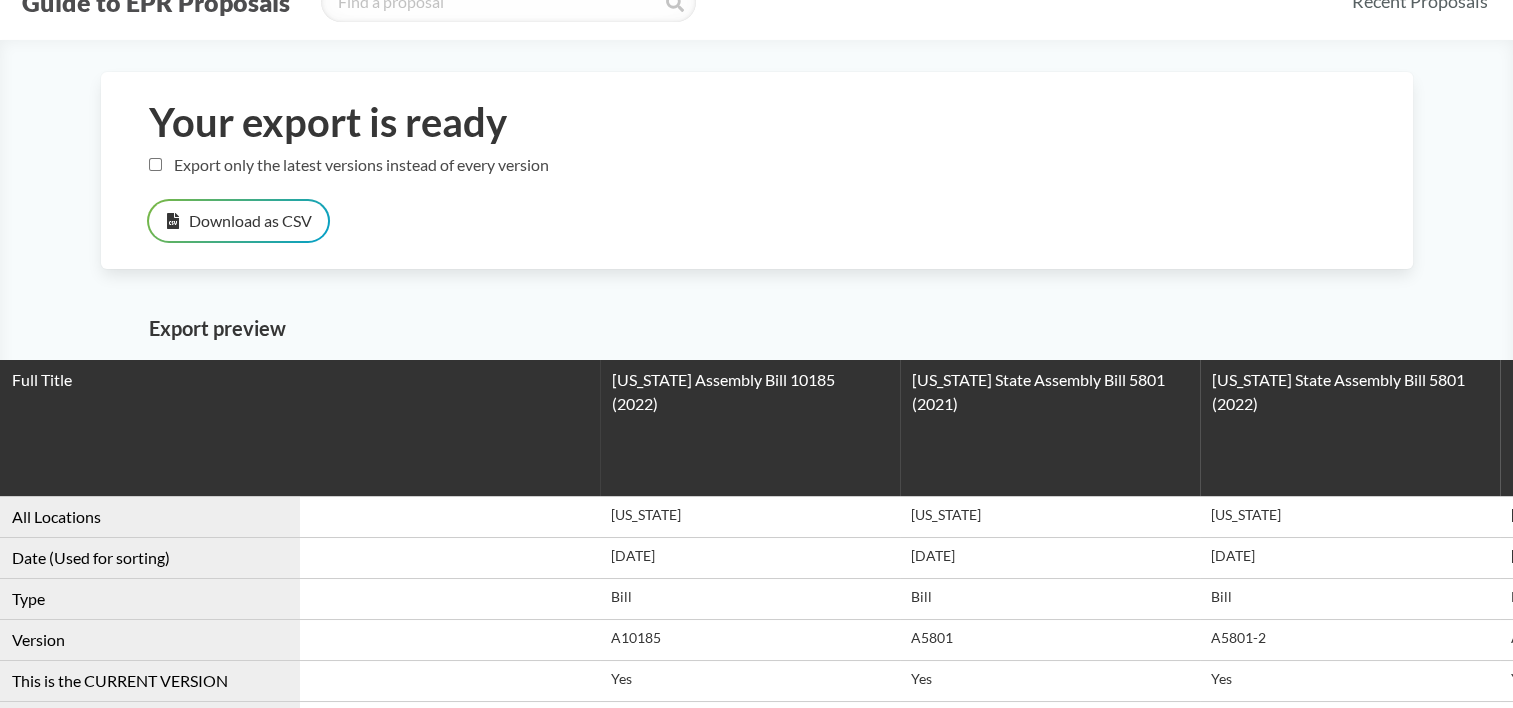 scroll, scrollTop: 0, scrollLeft: 0, axis: both 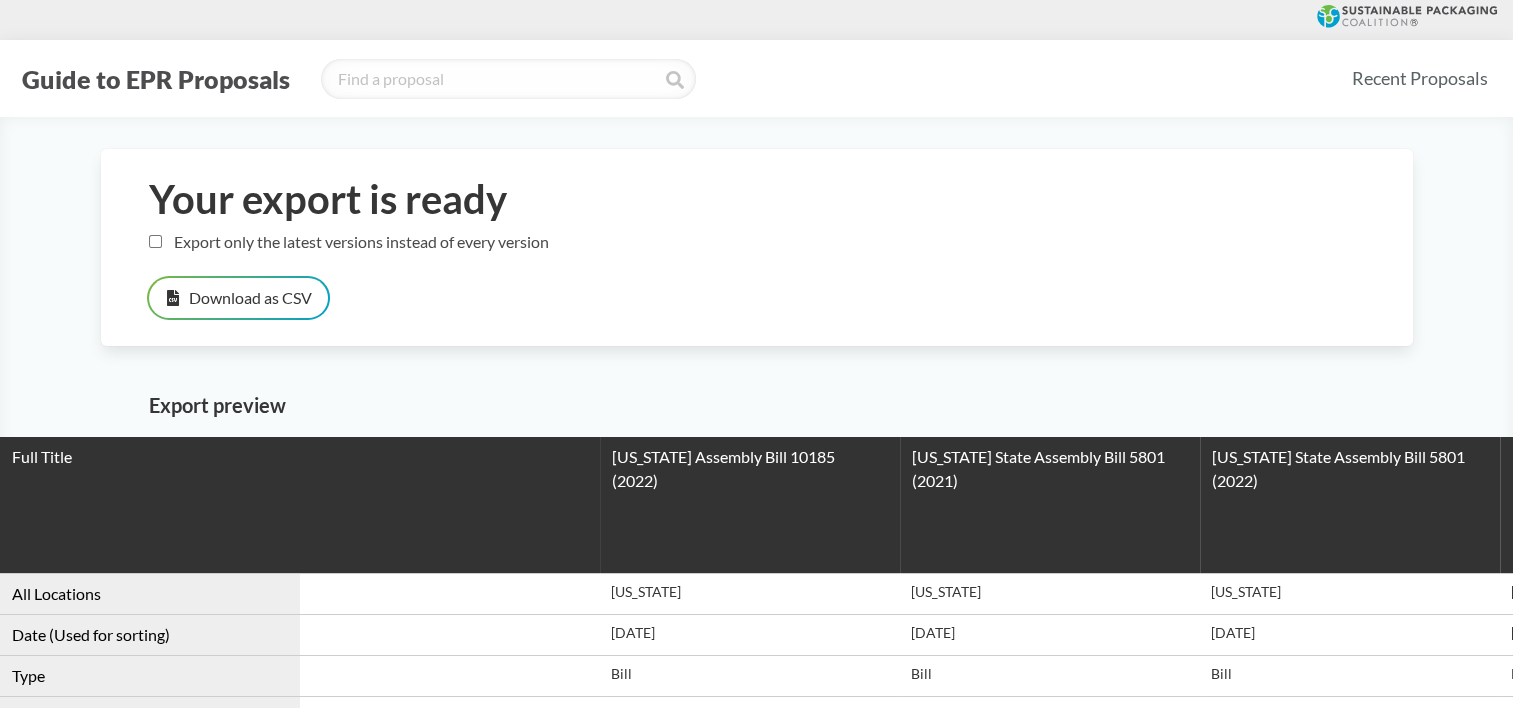 click on "[US_STATE] Assembly Bill 10185 (2022)" at bounding box center (750, 505) 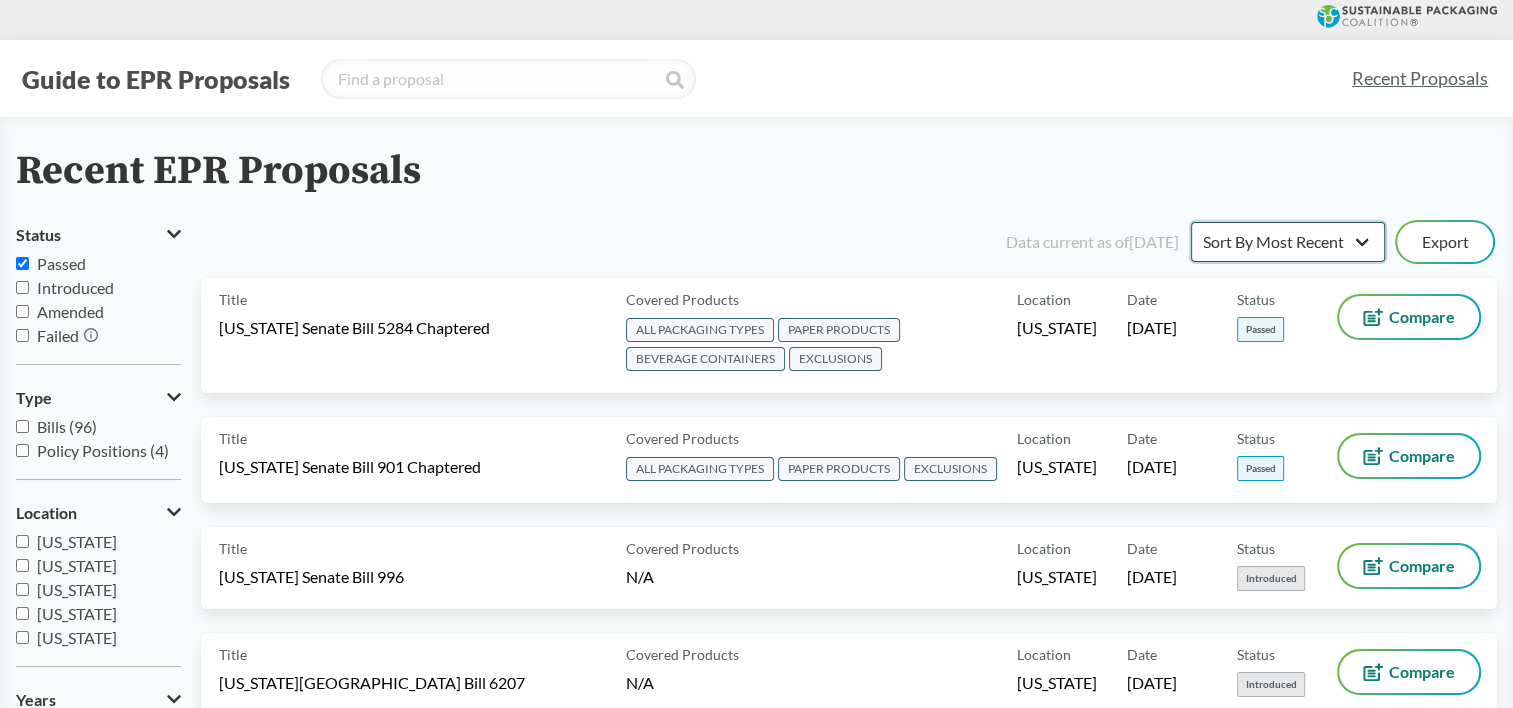 click on "Sort By Most Recent Sort By Status" at bounding box center [1288, 242] 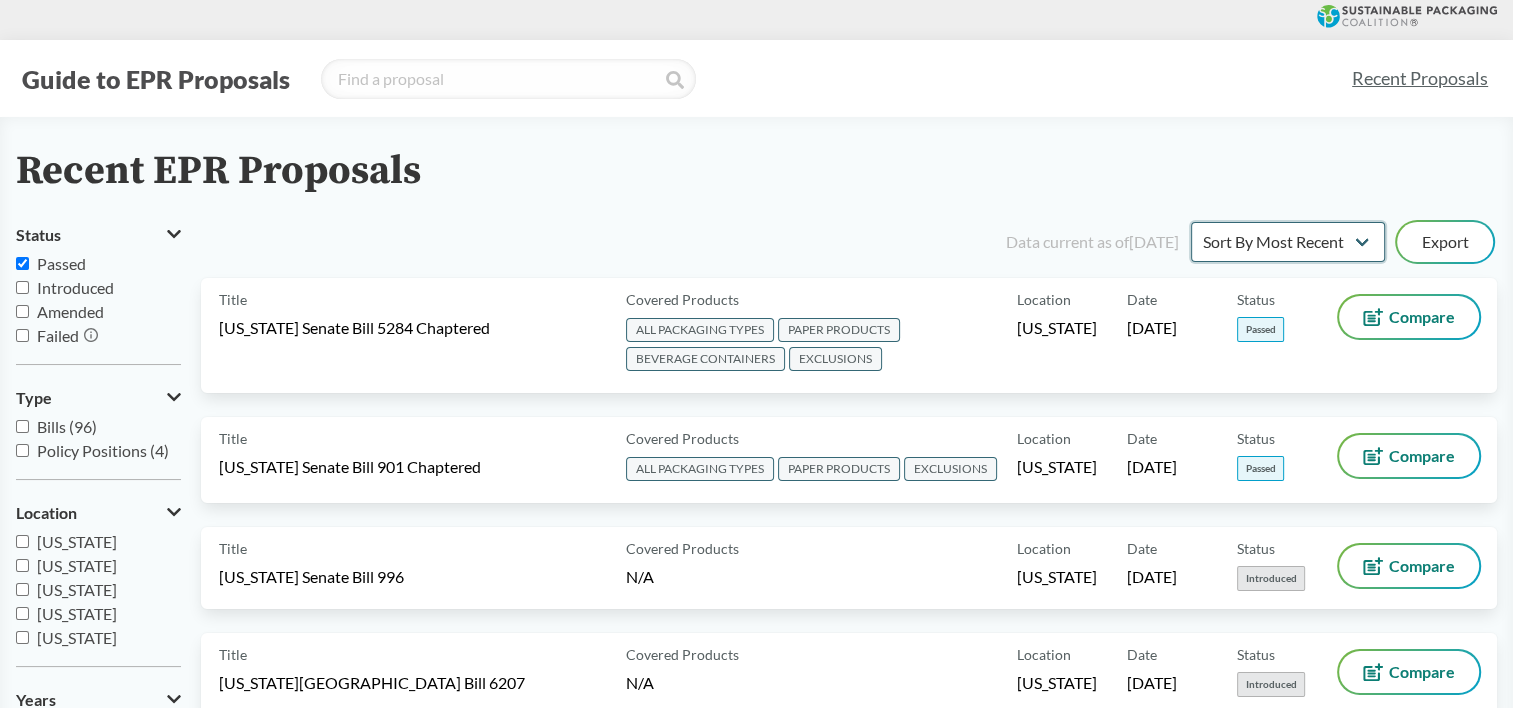 select on "Sort By Status" 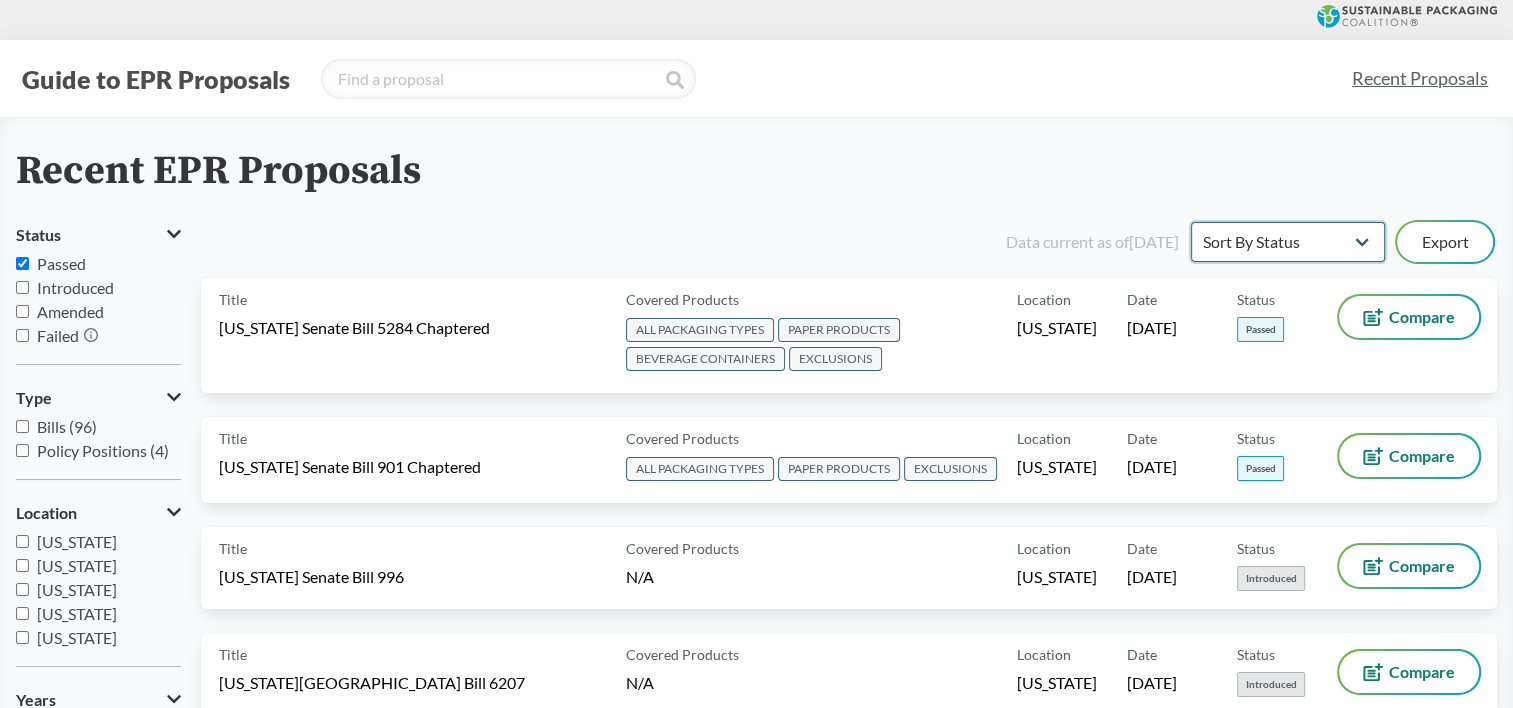click on "Sort By Most Recent Sort By Status" at bounding box center [1288, 242] 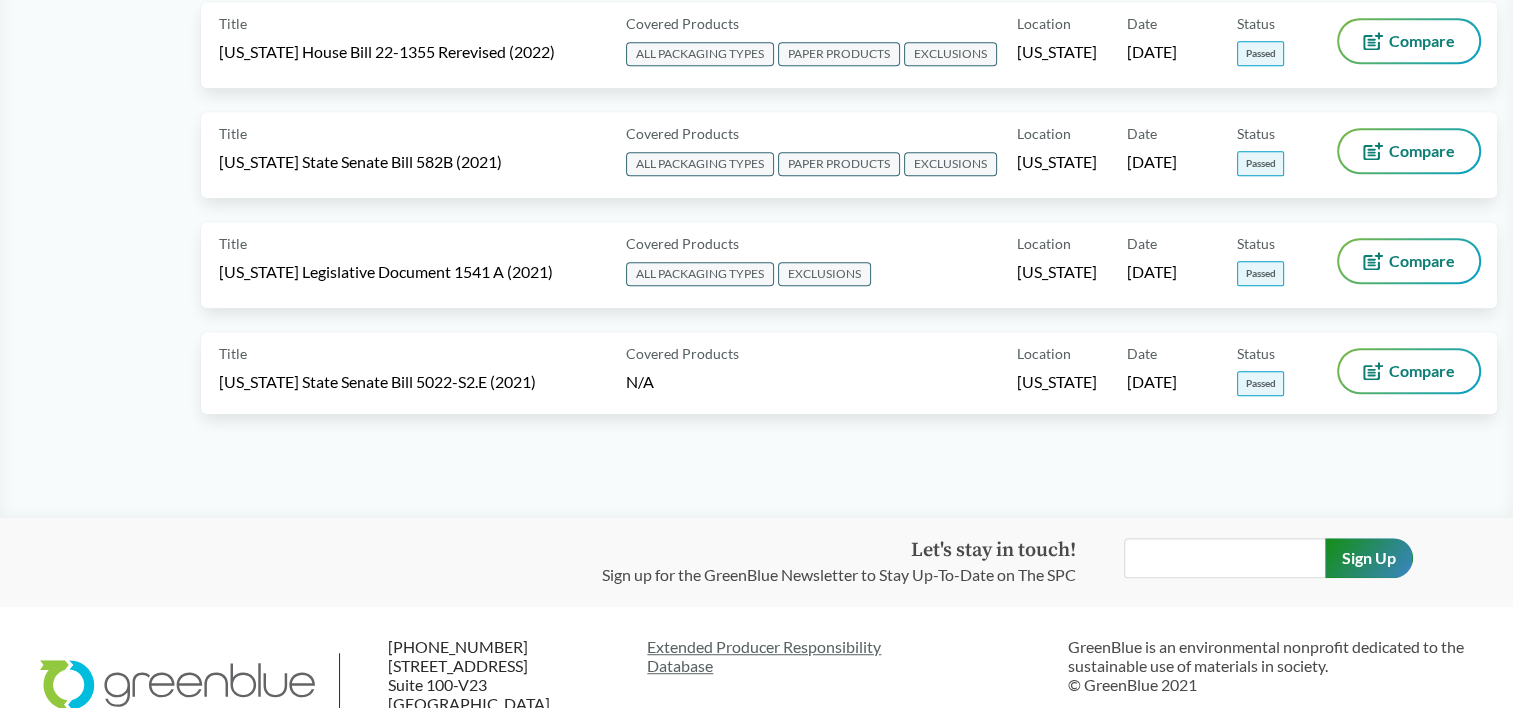 scroll, scrollTop: 1136, scrollLeft: 0, axis: vertical 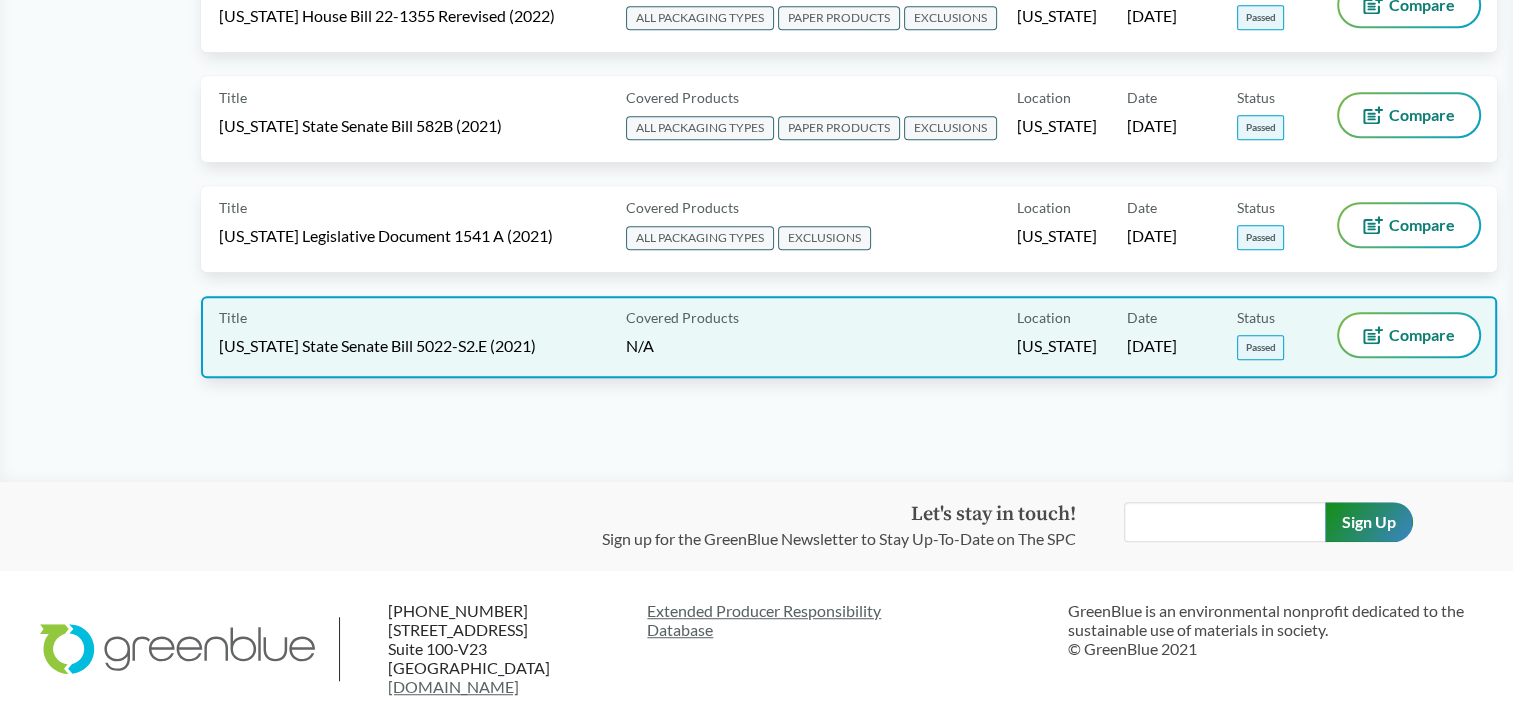 click on "[US_STATE] State Senate Bill 5022-S2.E (2021)" at bounding box center (377, 346) 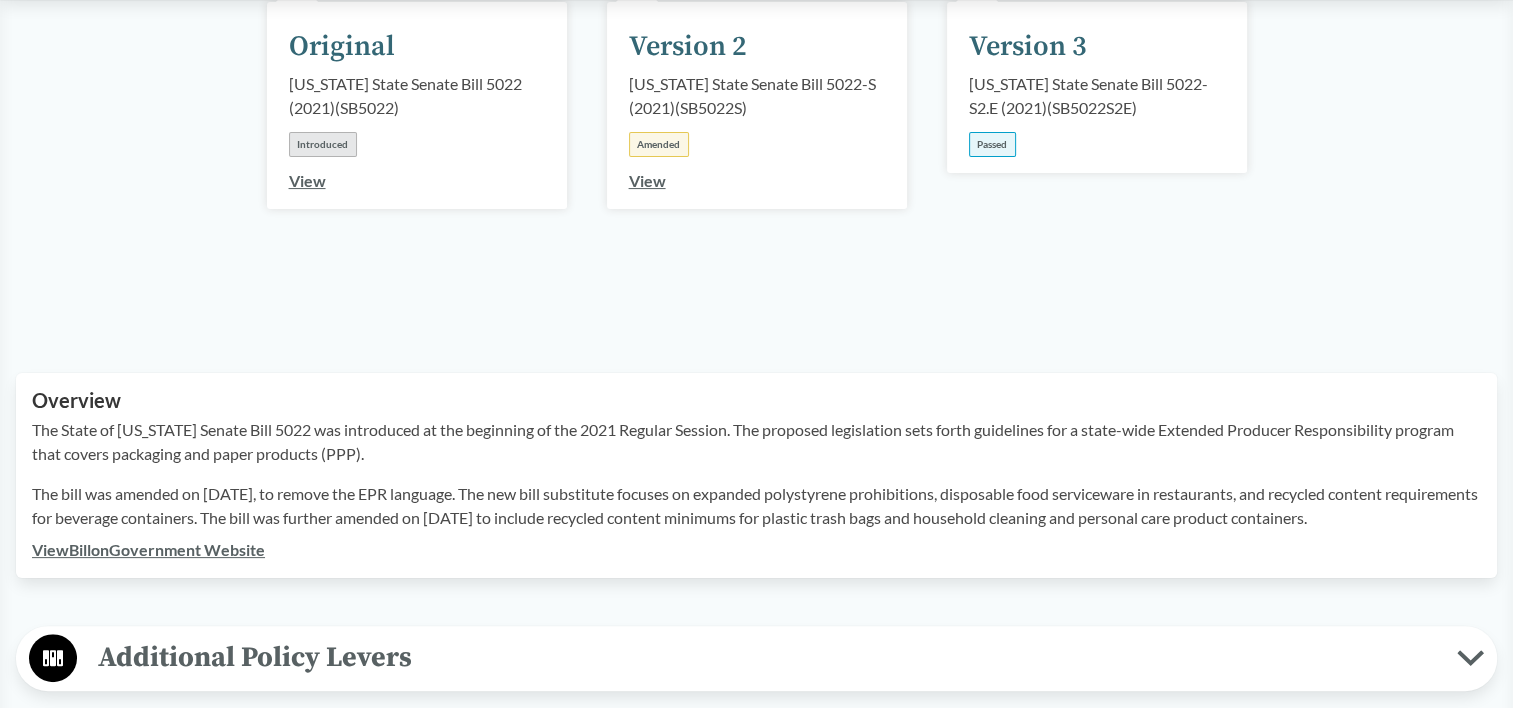 scroll, scrollTop: 0, scrollLeft: 0, axis: both 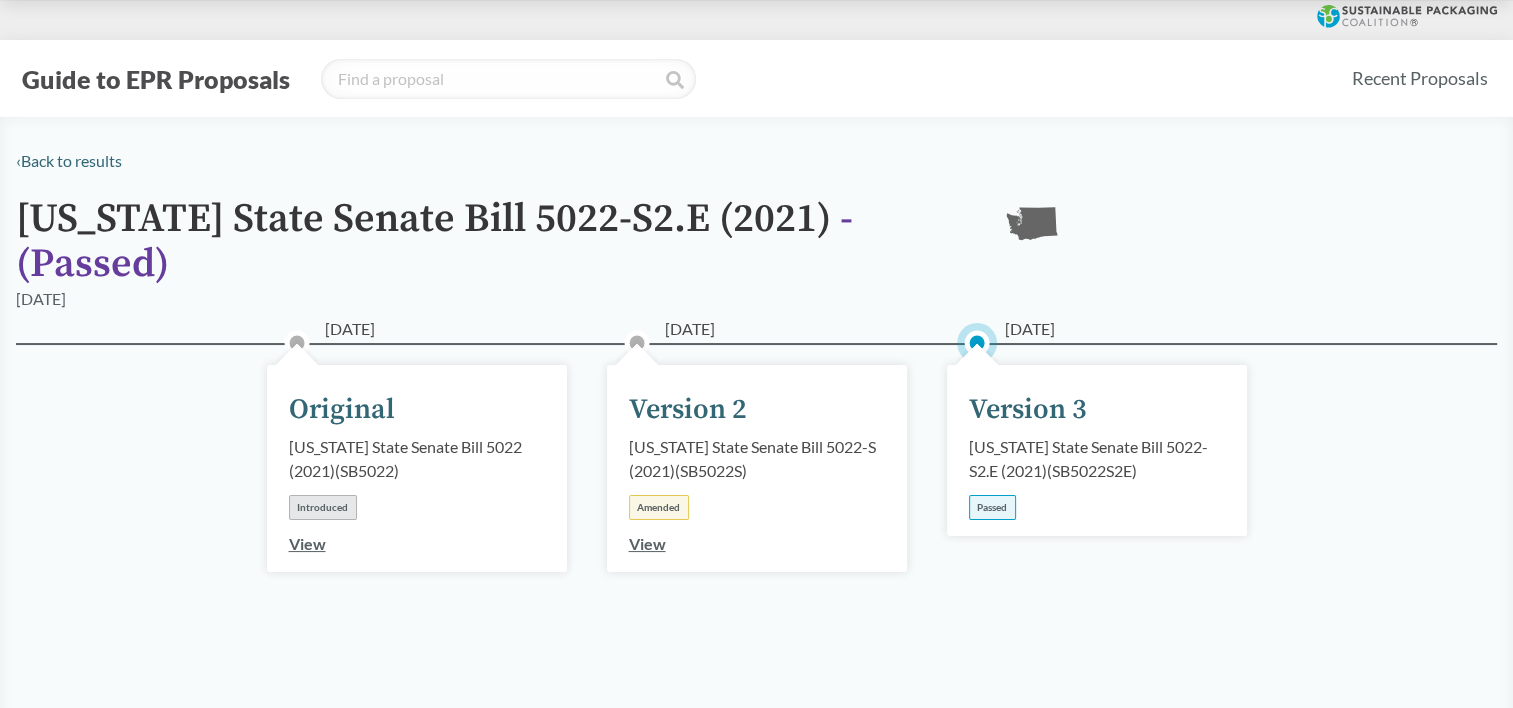 click on "Guide to EPR Proposals" at bounding box center [156, 79] 